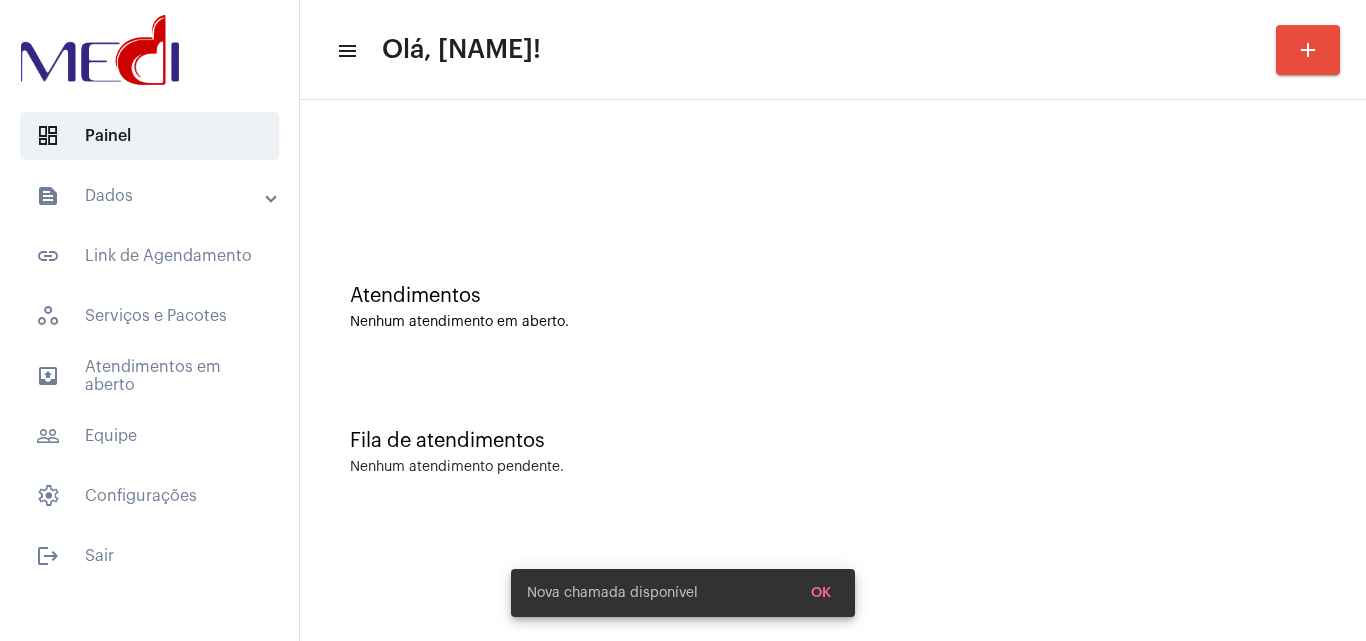 scroll, scrollTop: 0, scrollLeft: 0, axis: both 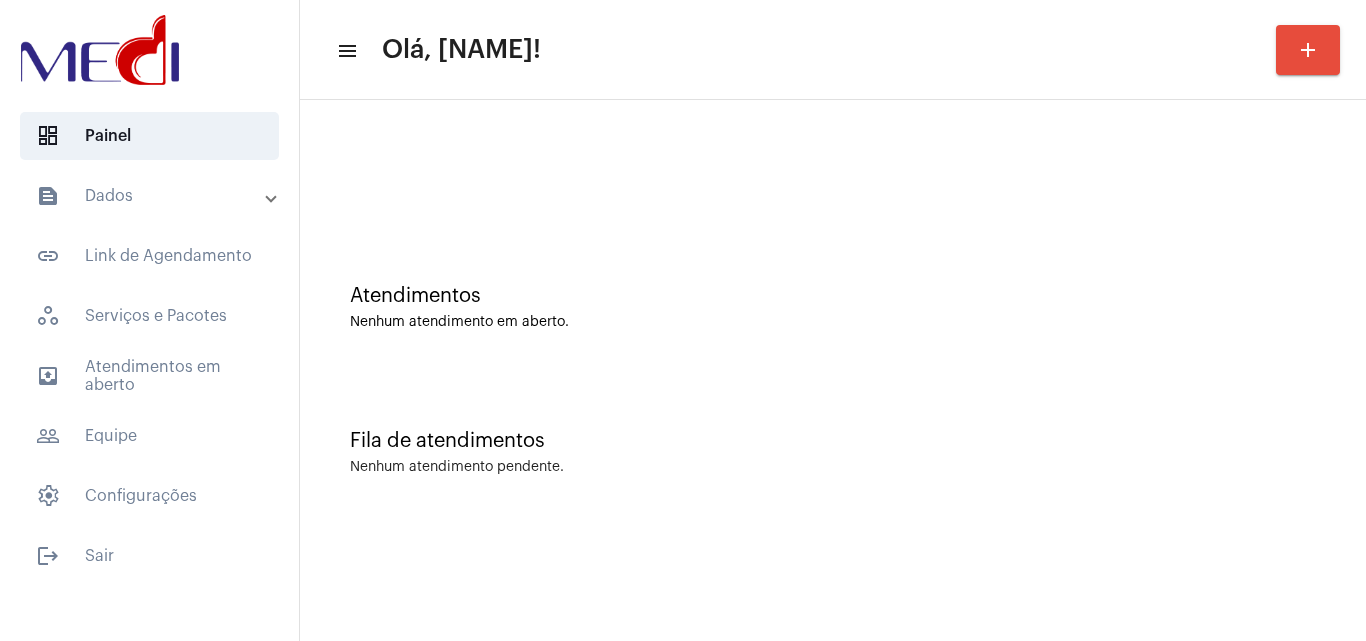 click on "menu Olá, [NAME] add Atendimentos Nenhum atendimento em aberto. Fila de atendimentos Nenhum atendimento pendente." 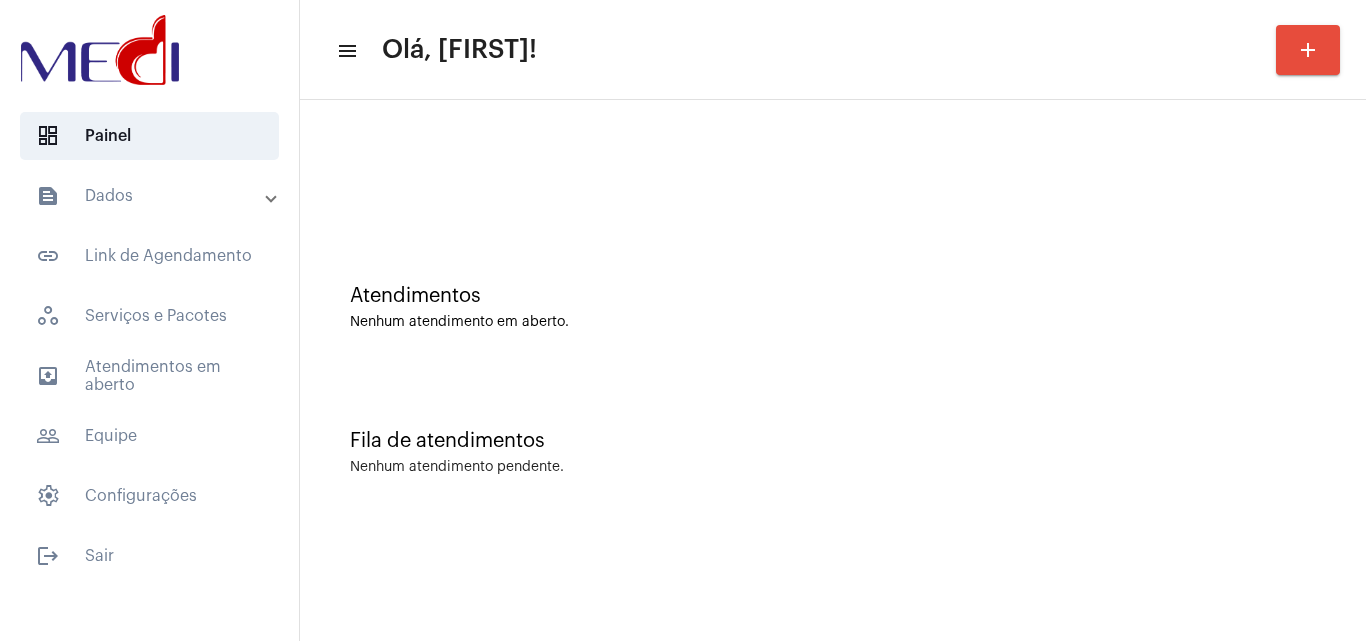 scroll, scrollTop: 0, scrollLeft: 0, axis: both 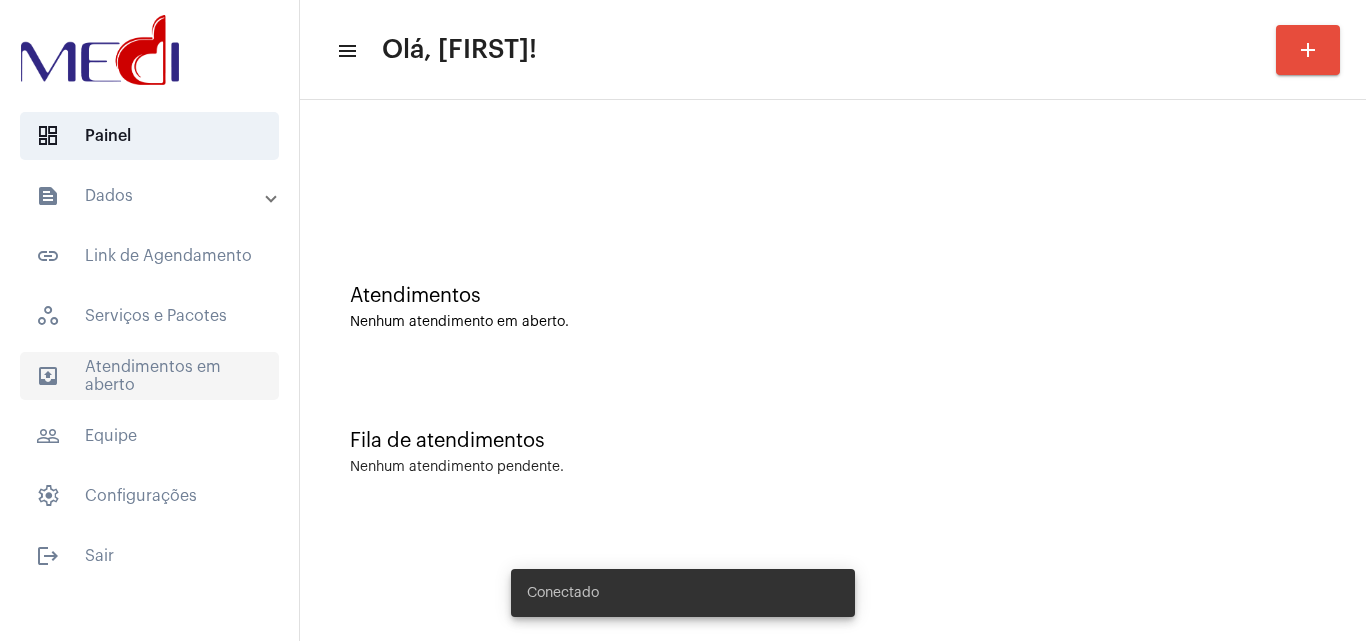 click on "outbox_outline  Atendimentos em aberto" 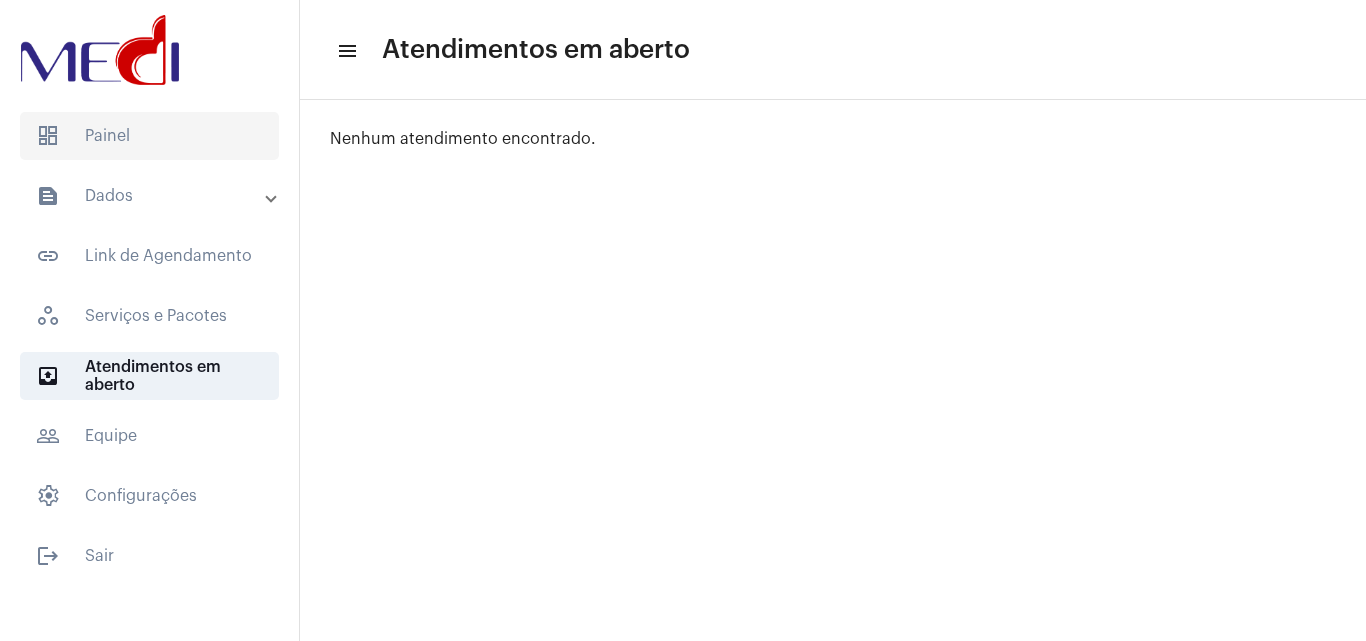 click on "dashboard   Painel" 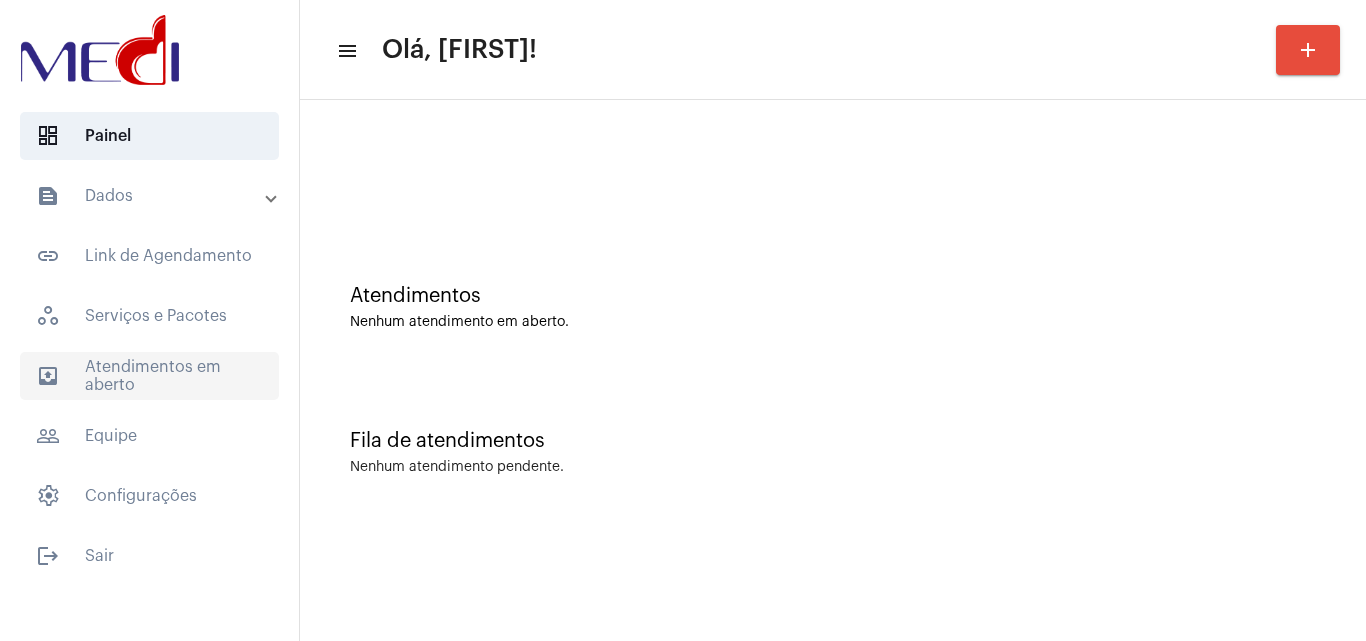 click on "outbox_outline  Atendimentos em aberto" 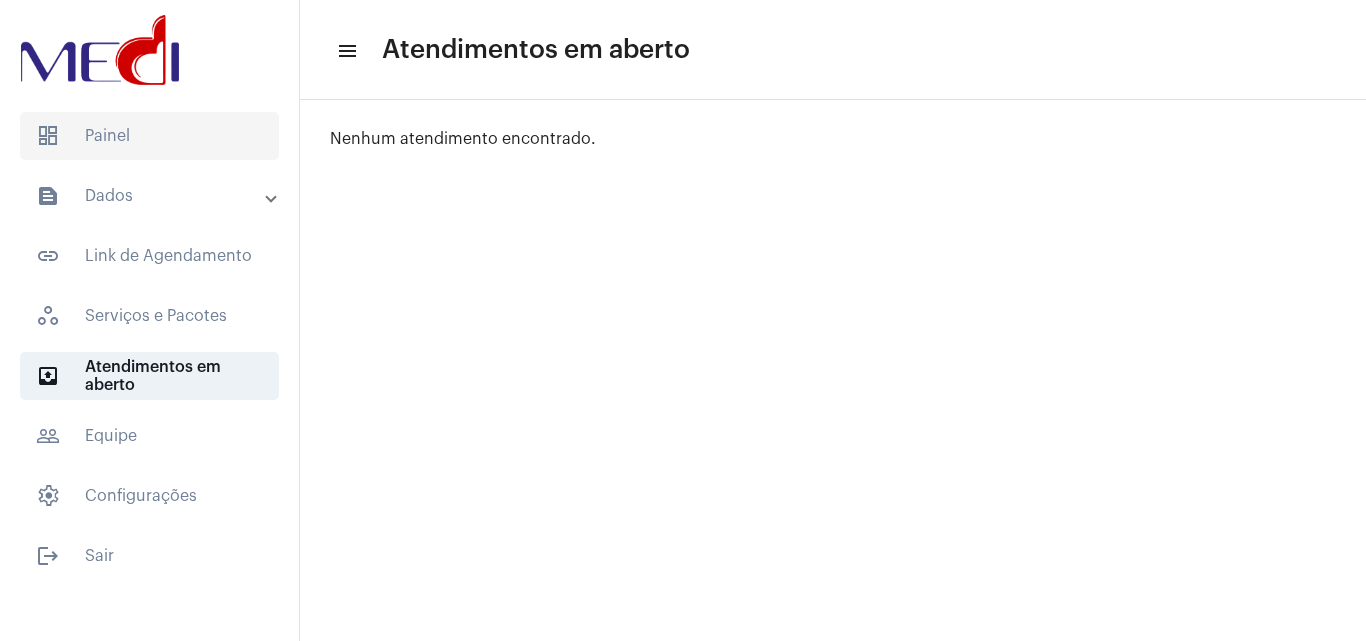 click on "dashboard   Painel" 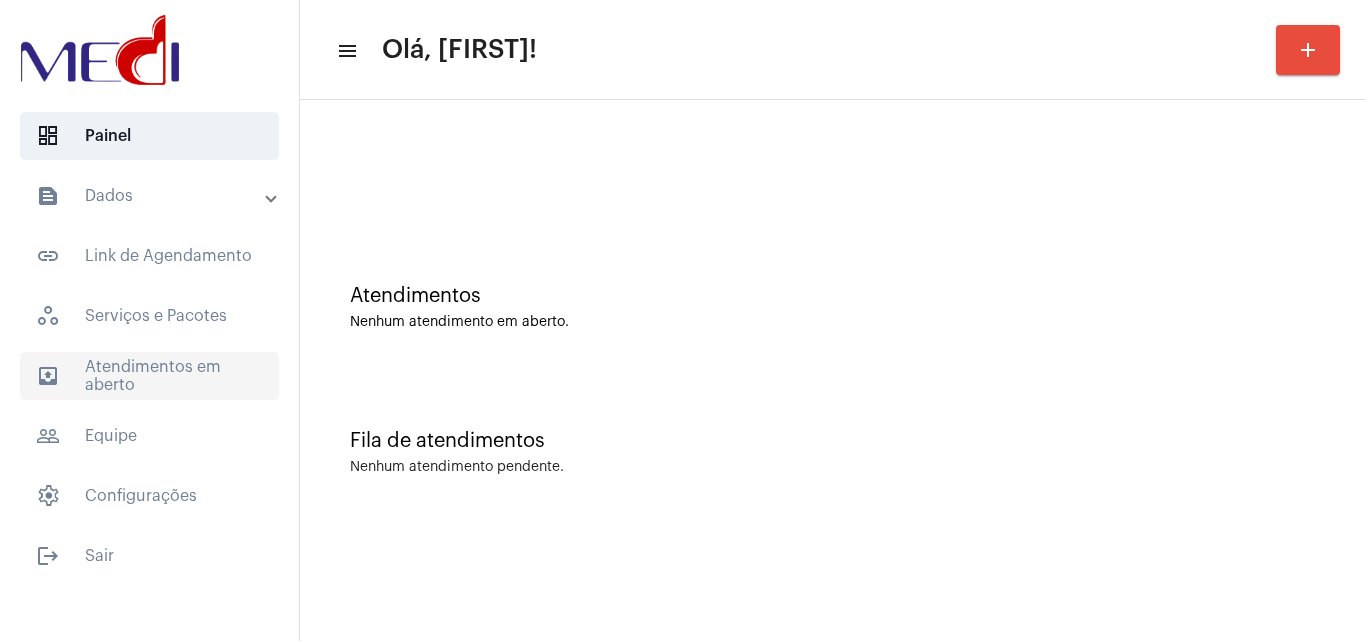 click on "outbox_outline  Atendimentos em aberto" 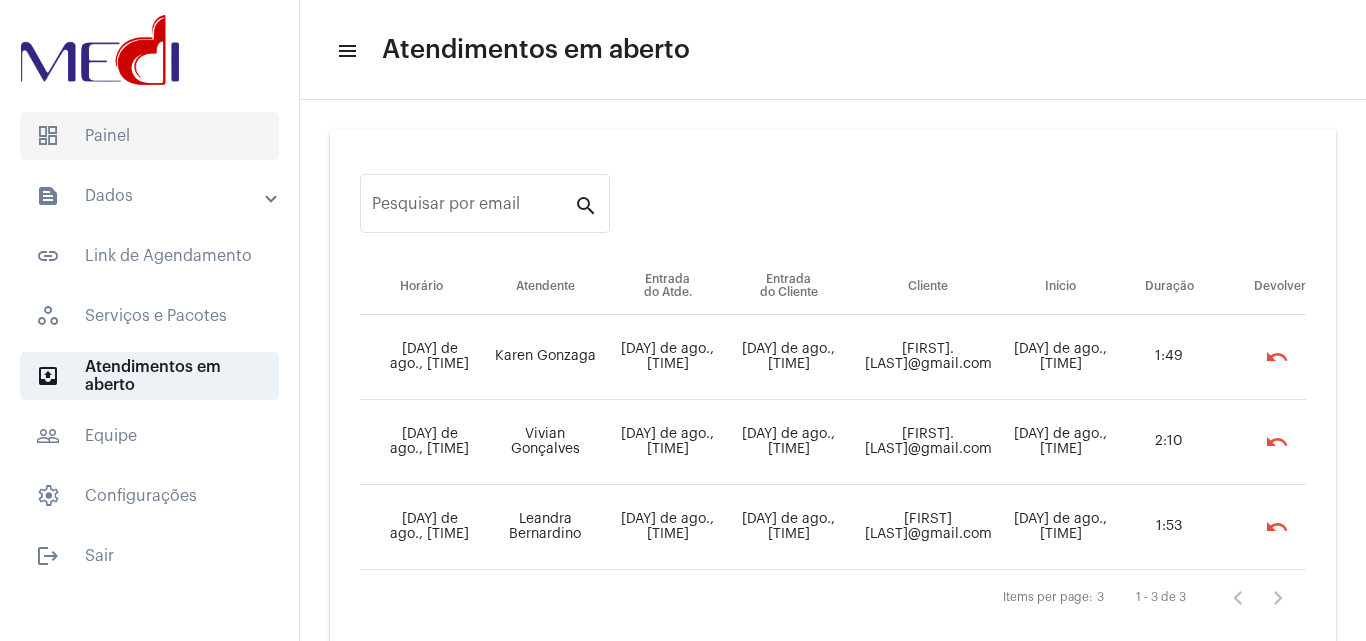 click on "dashboard   Painel" 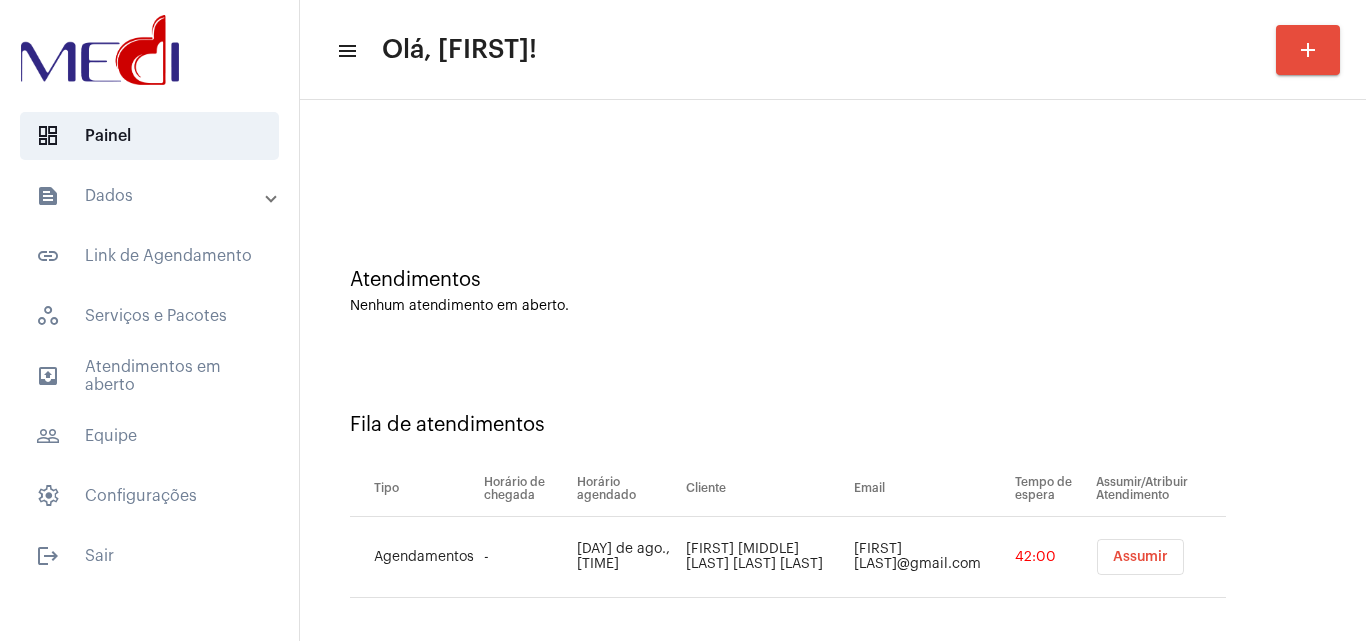 scroll, scrollTop: 27, scrollLeft: 0, axis: vertical 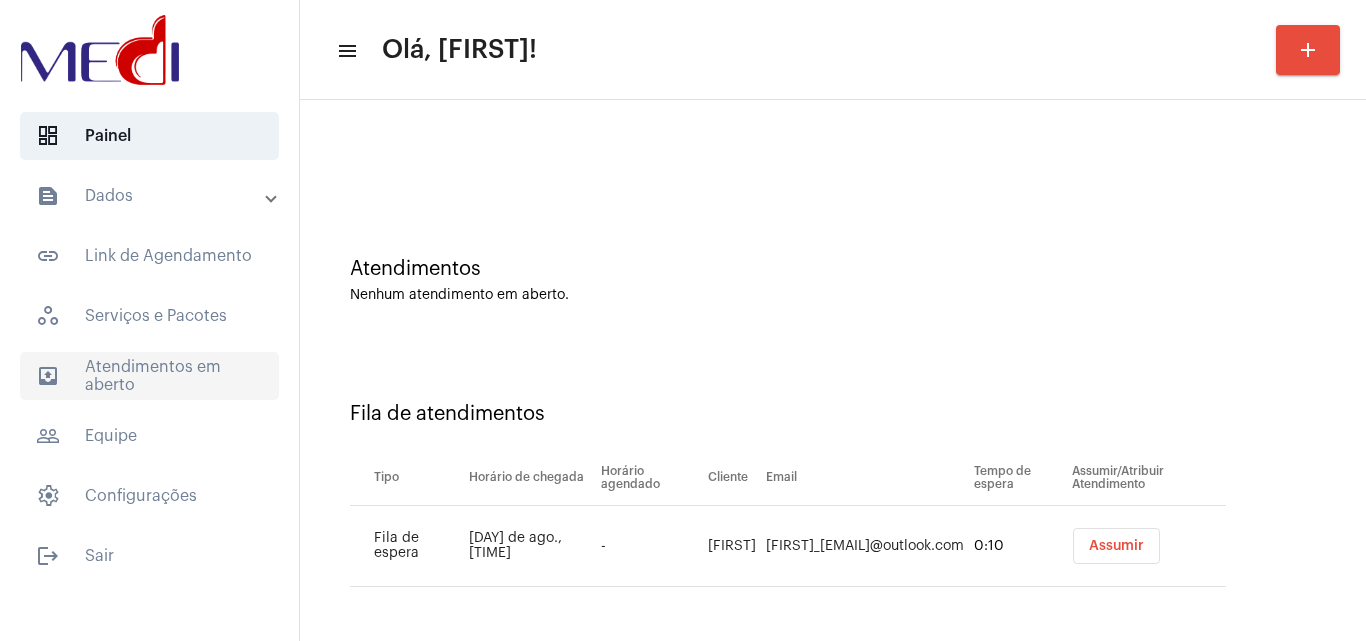 click on "outbox_outline  Atendimentos em aberto" 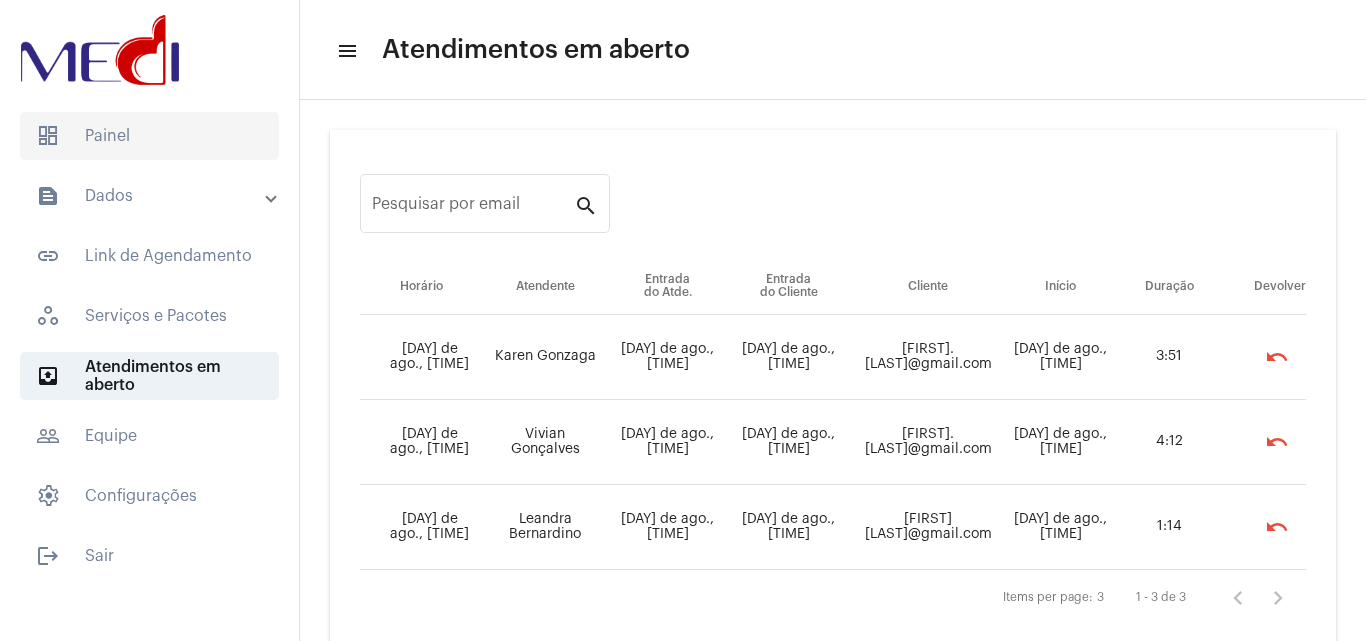 click on "dashboard   Painel" 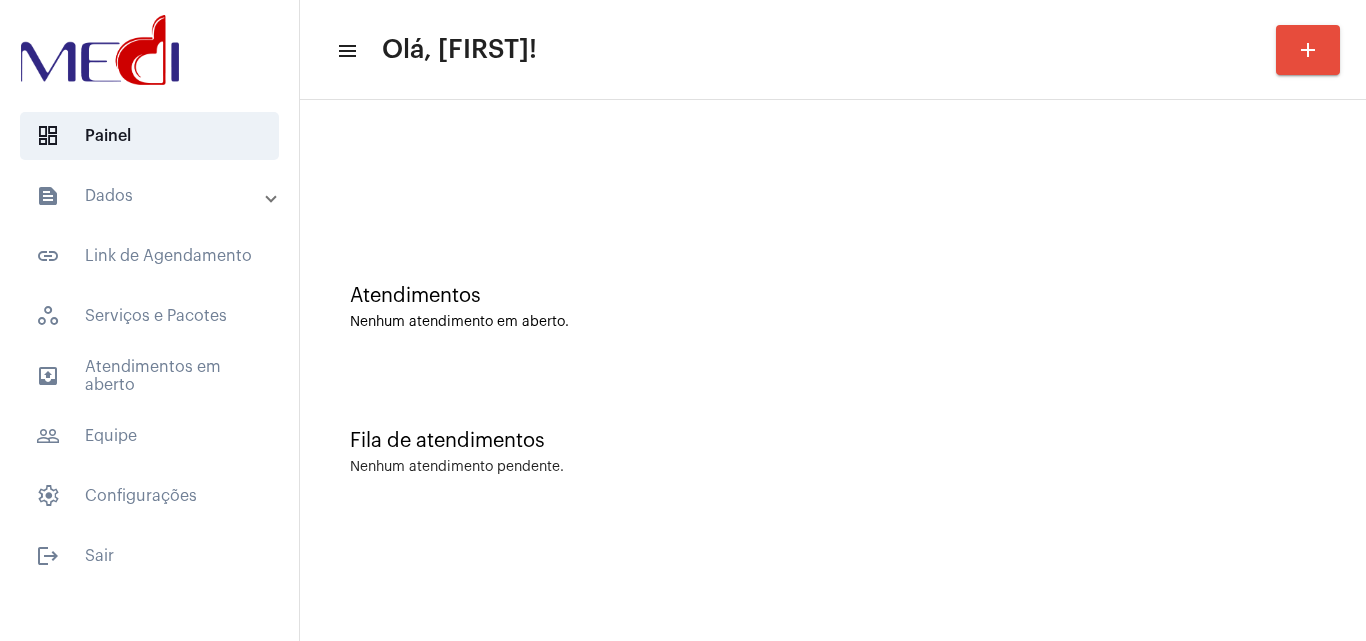 click on "outbox_outline  Atendimentos em aberto" 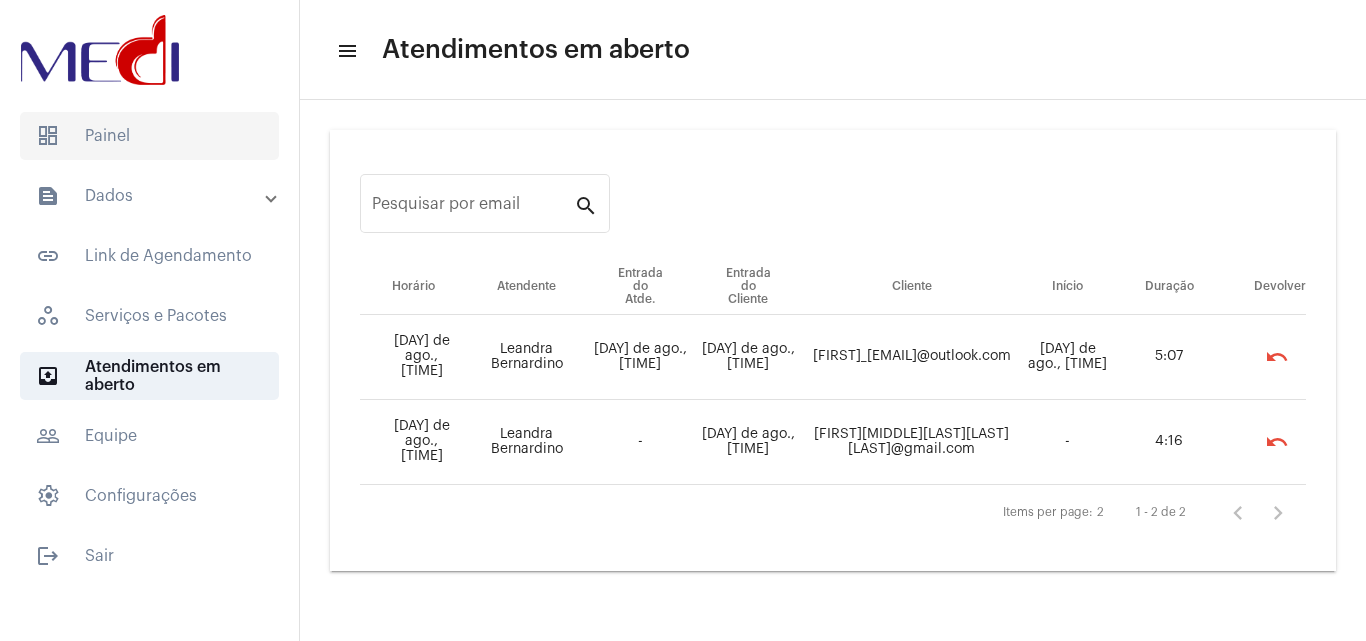 click on "dashboard   Painel" 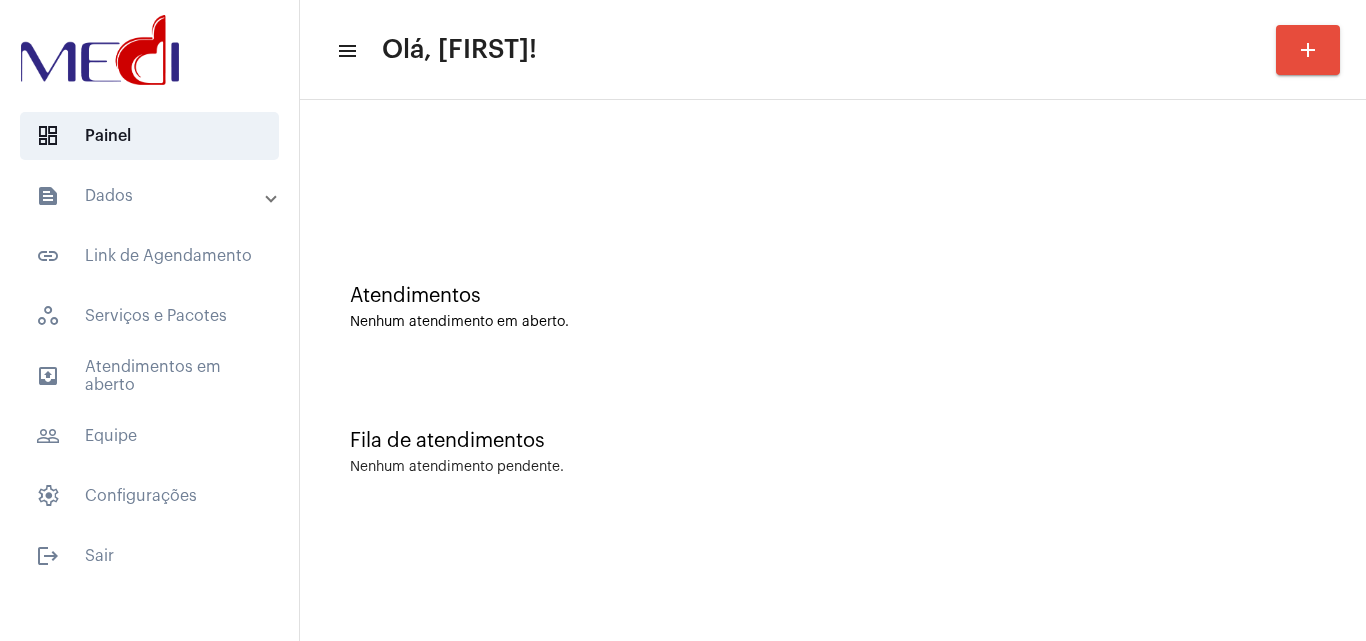 click on "text_snippet_outlined  Dados" at bounding box center (155, 196) 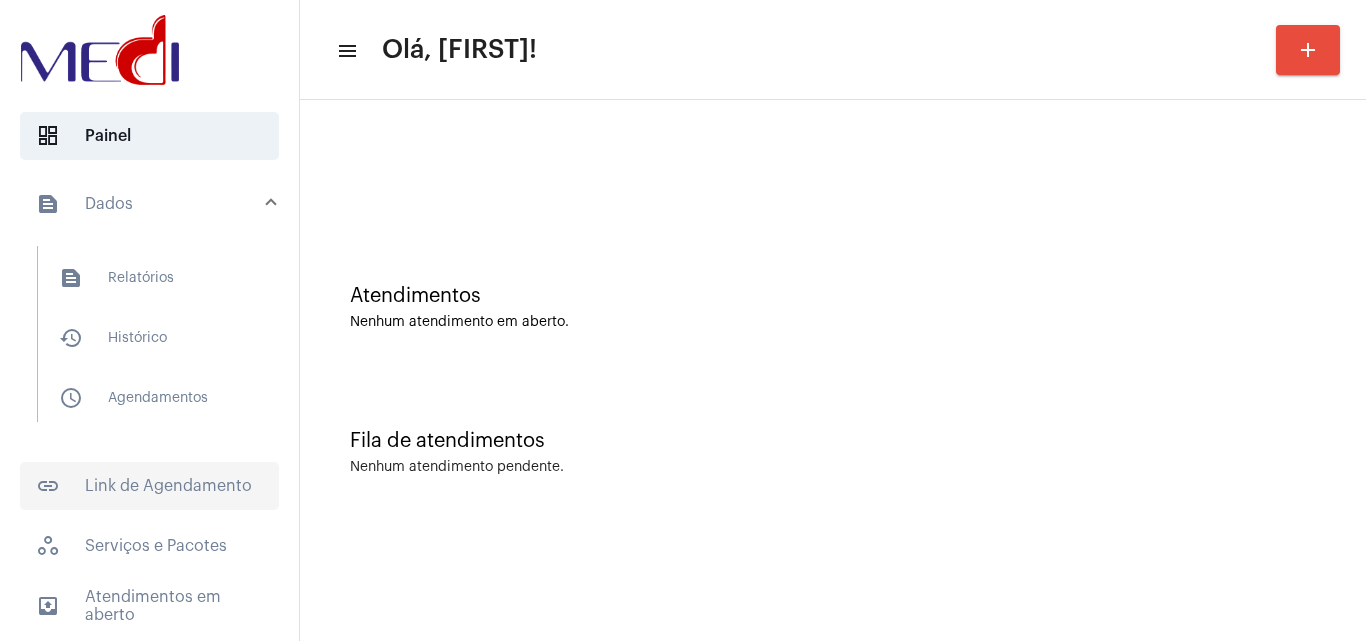 drag, startPoint x: 298, startPoint y: 351, endPoint x: 246, endPoint y: 465, distance: 125.299644 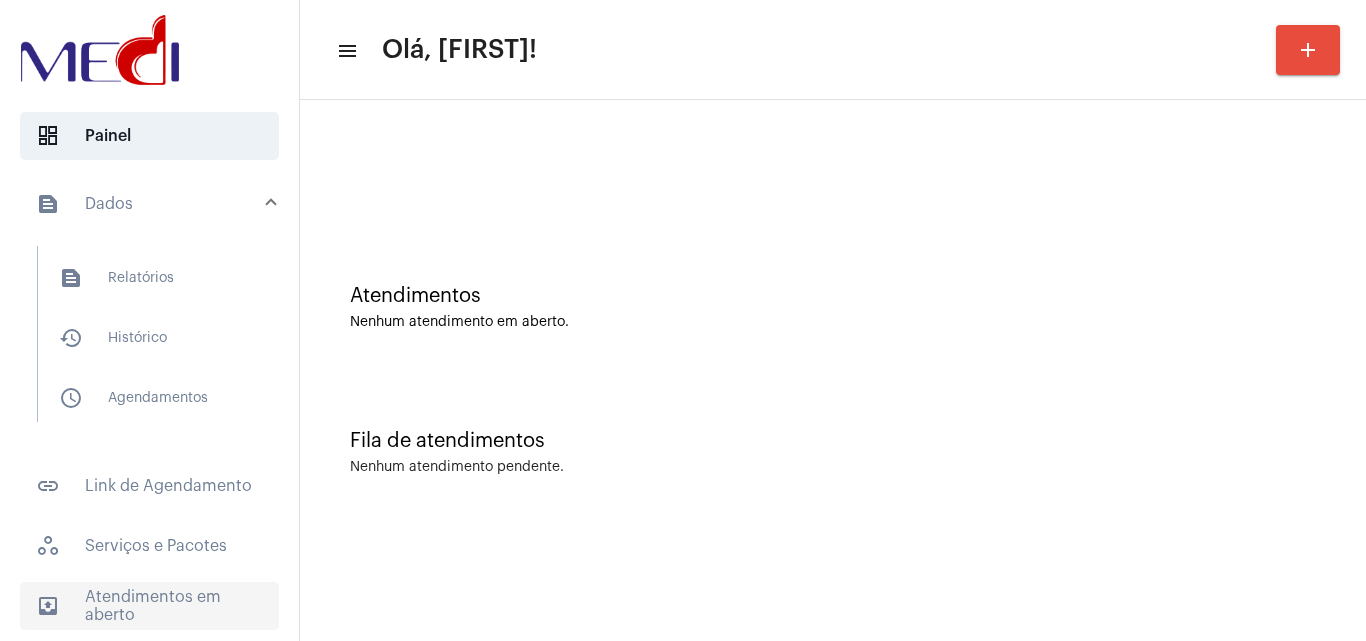 click on "outbox_outline  Atendimentos em aberto" 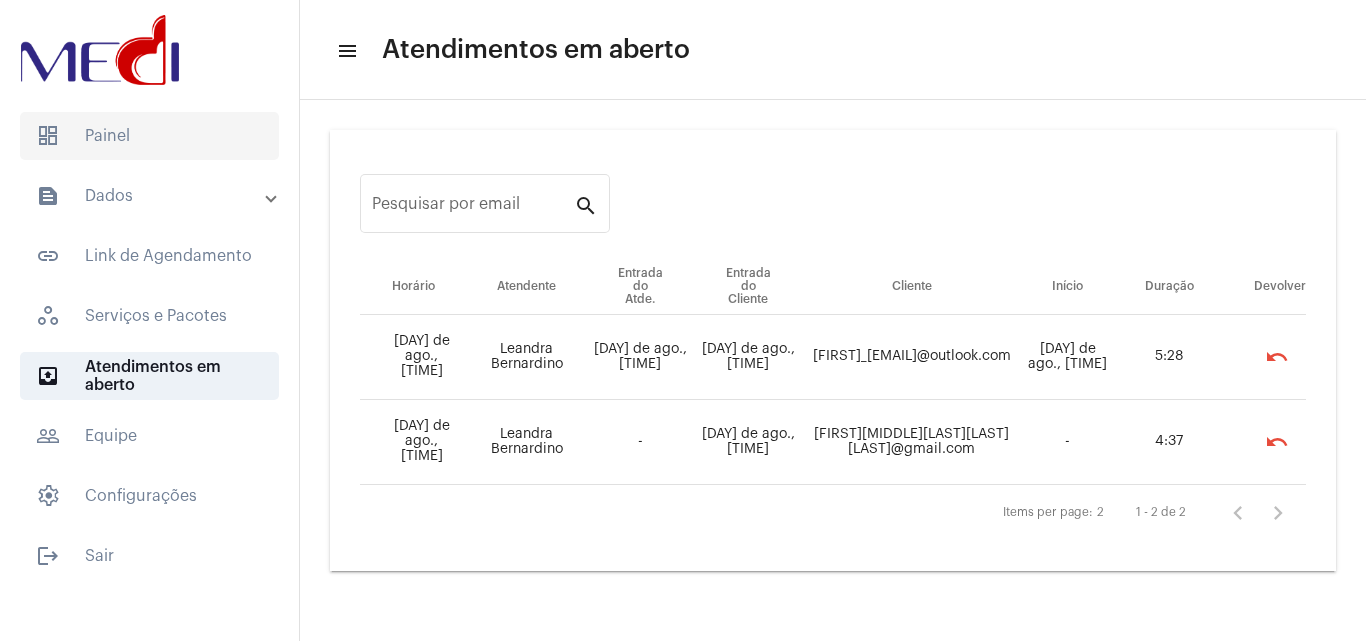 click on "dashboard   Painel" 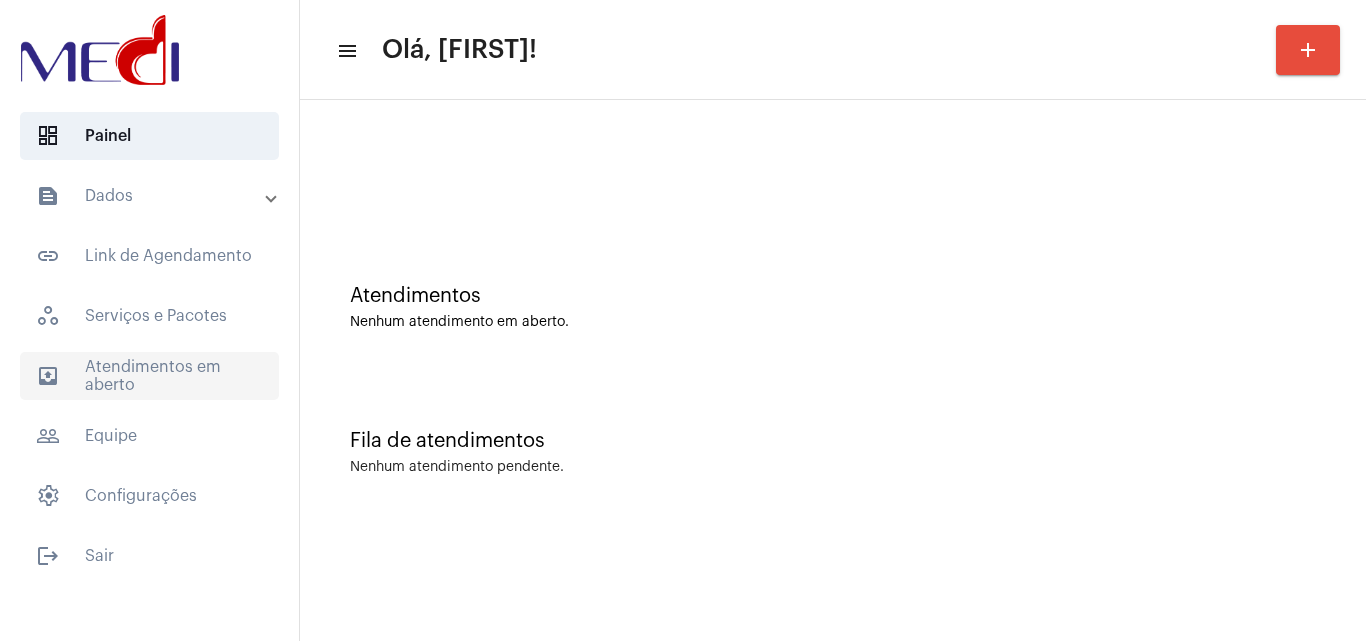 click on "outbox_outline  Atendimentos em aberto" 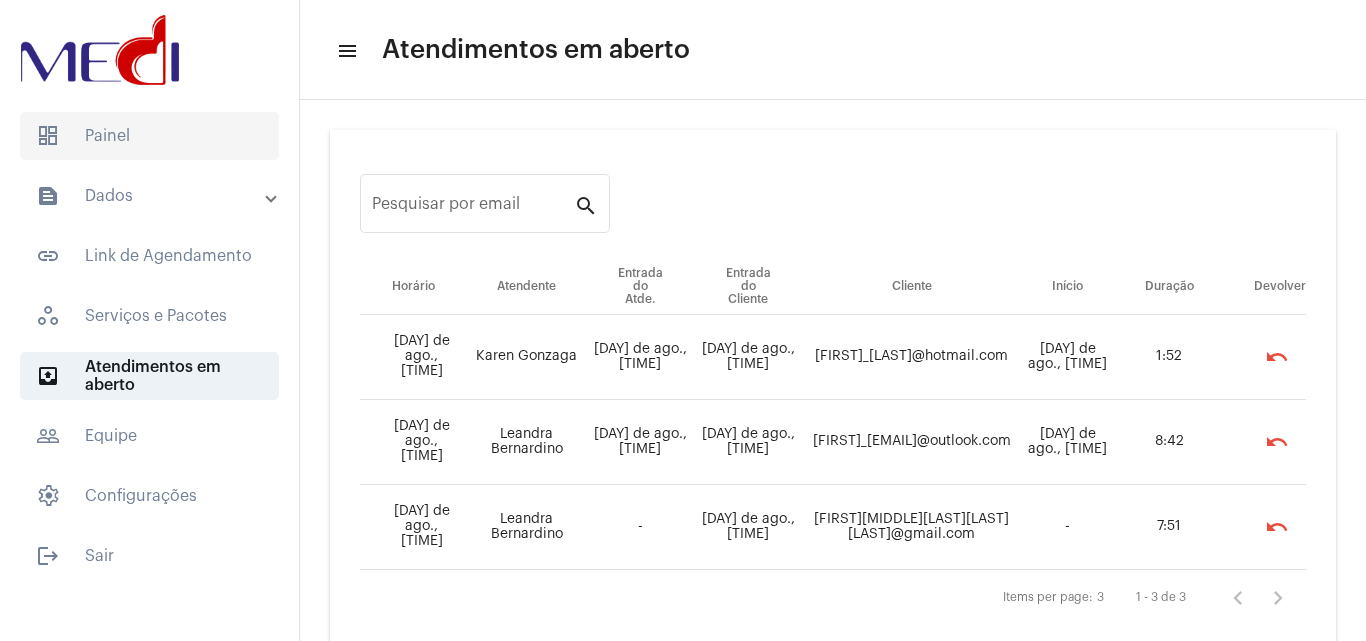 click on "dashboard   Painel" 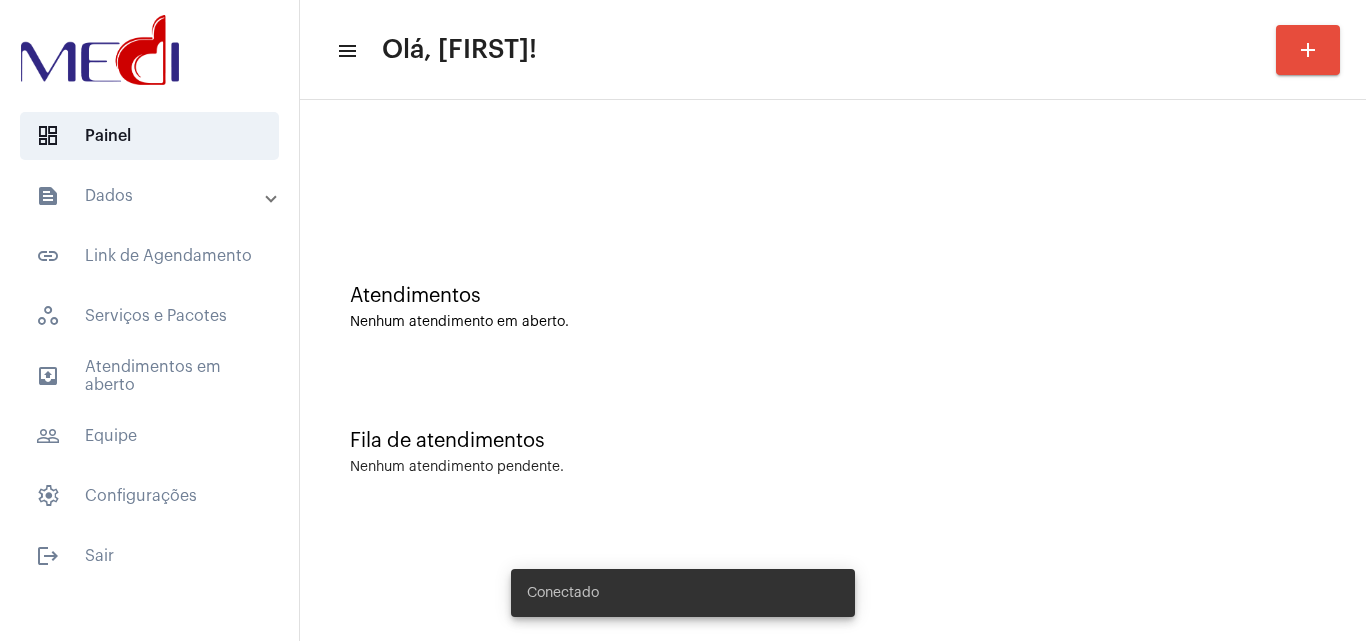 scroll, scrollTop: 0, scrollLeft: 0, axis: both 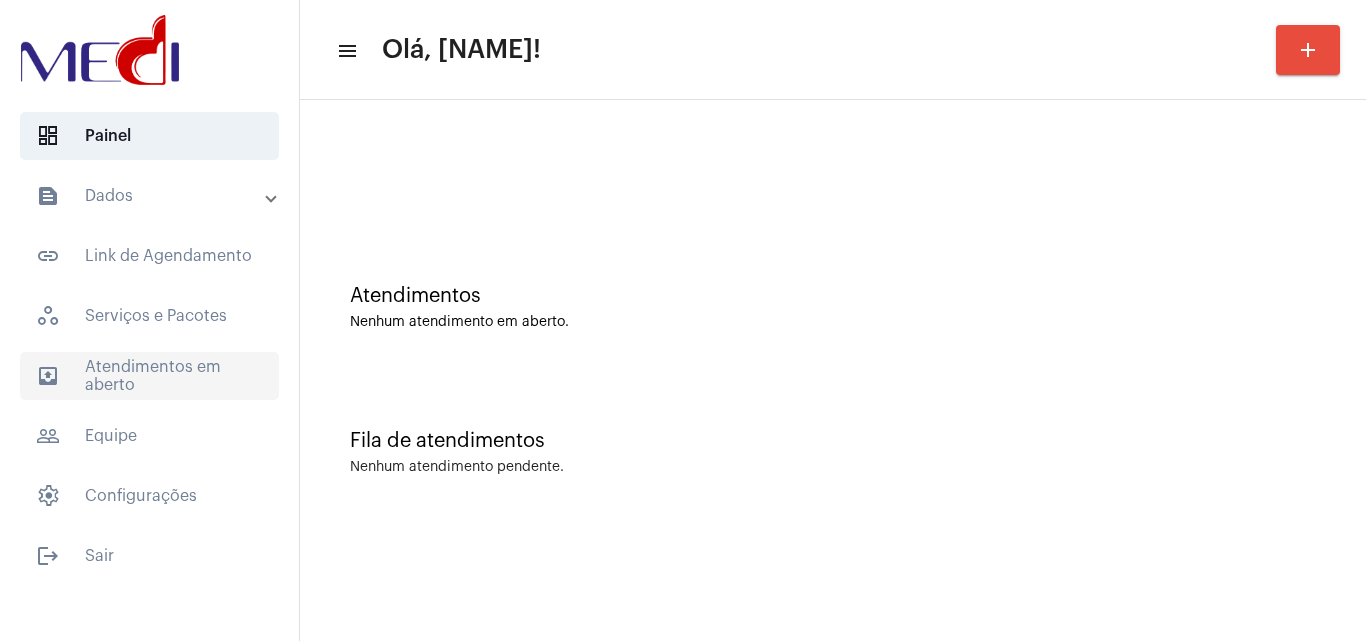 click on "outbox_outline  Atendimentos em aberto" 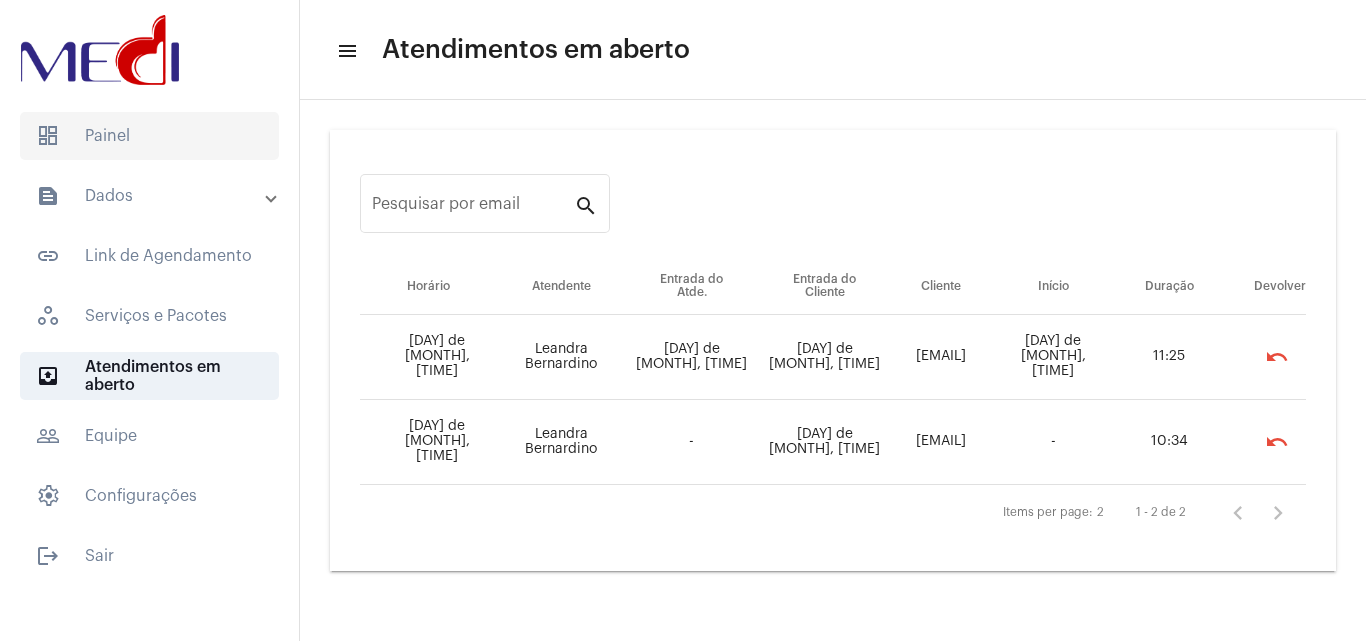 click on "dashboard   Painel" 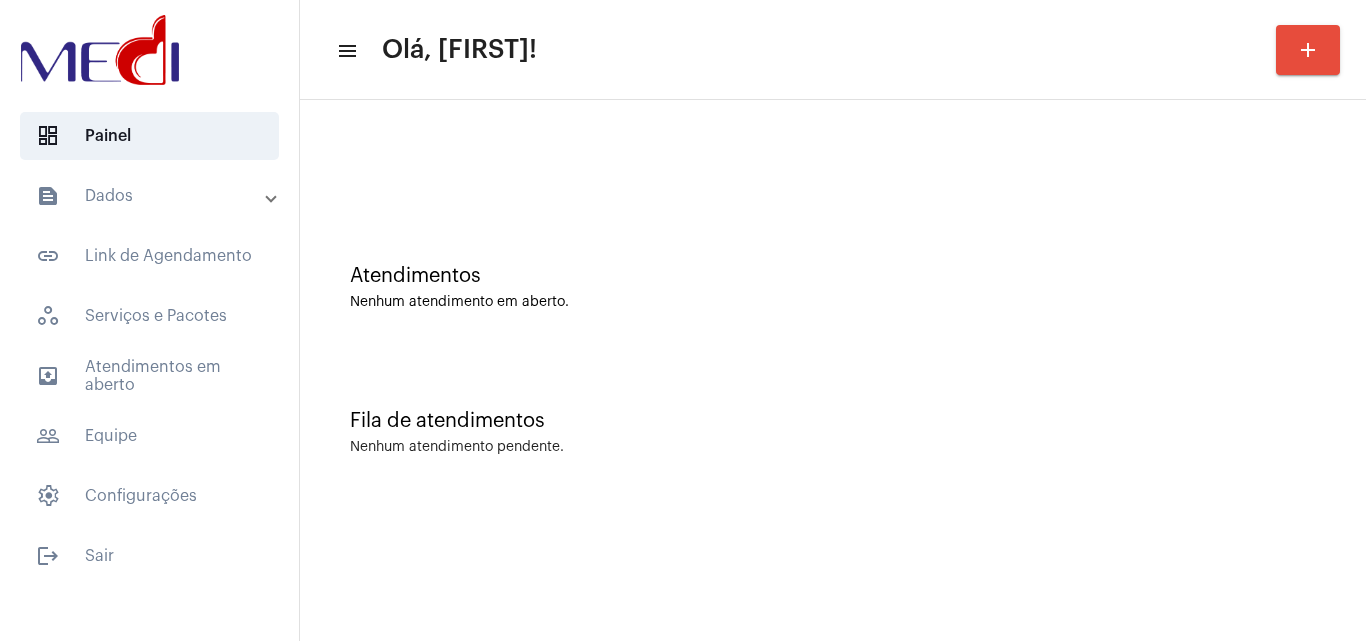 scroll, scrollTop: 0, scrollLeft: 0, axis: both 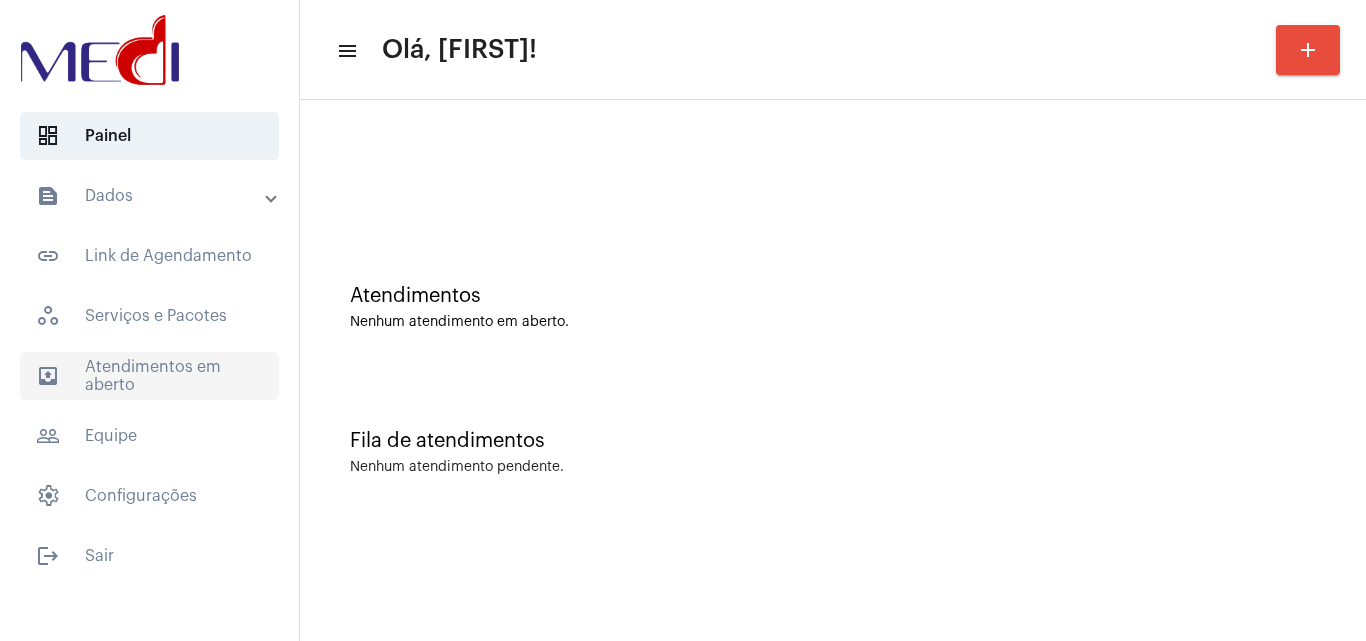click on "outbox_outline  Atendimentos em aberto" 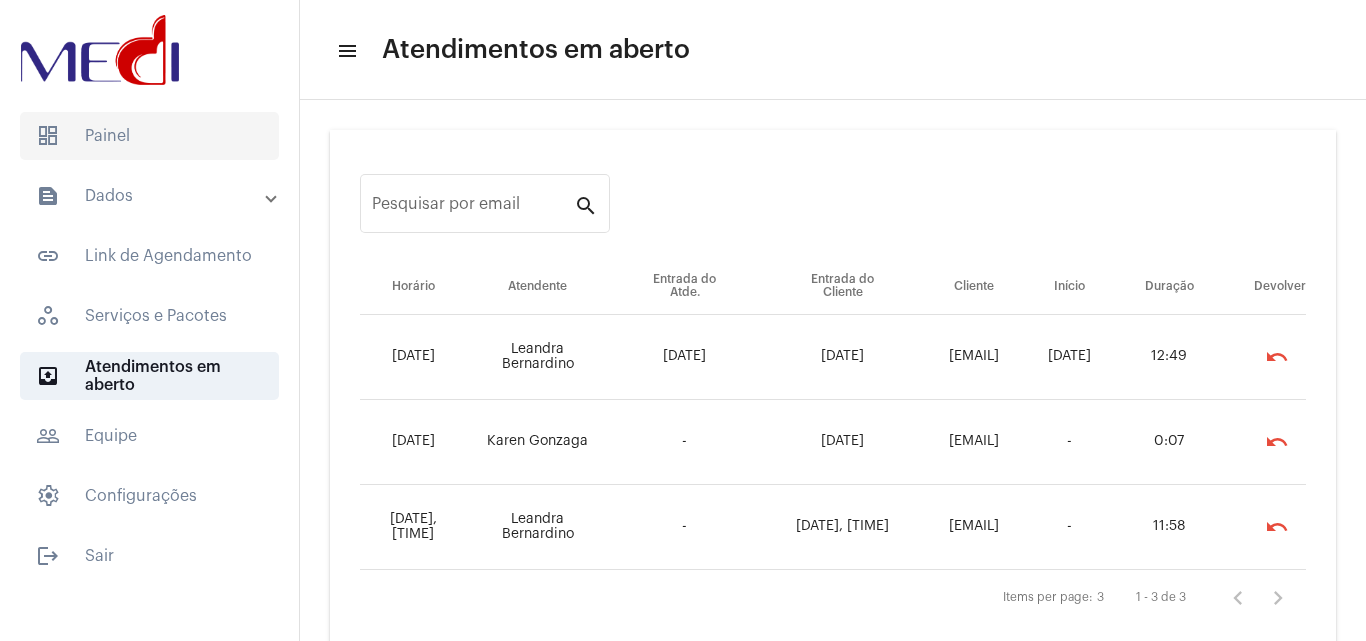 click on "dashboard   Painel" 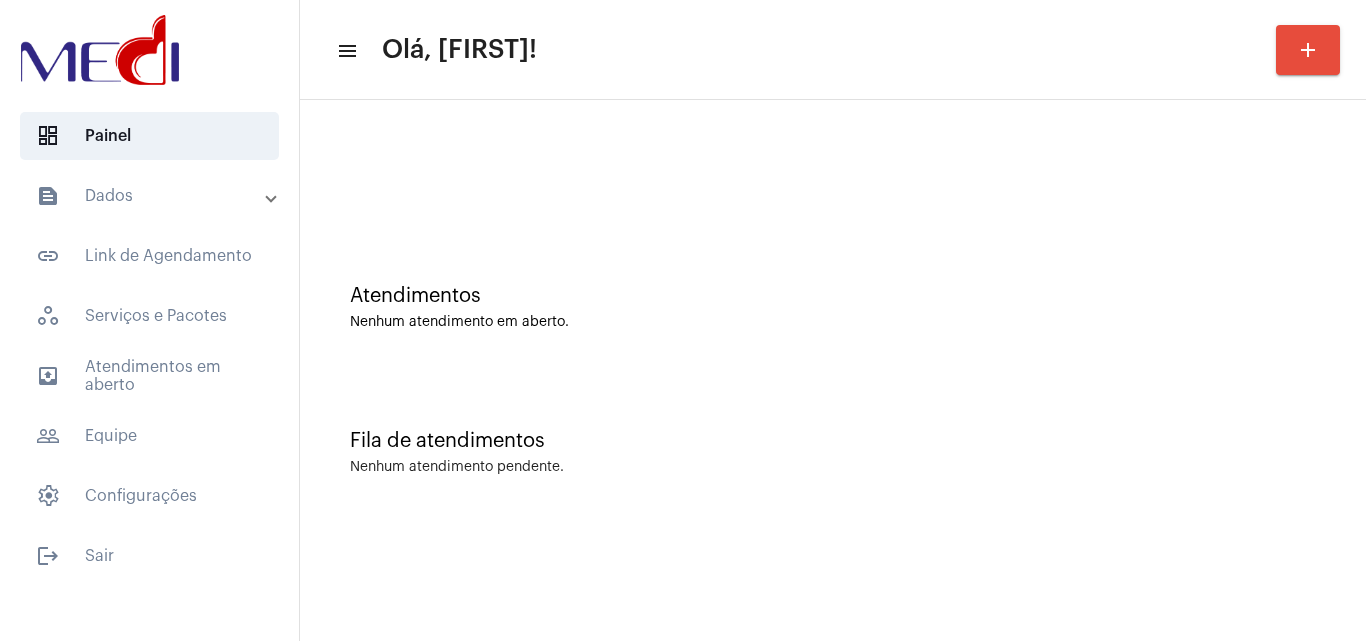 click on "text_snippet_outlined  Dados" at bounding box center (151, 196) 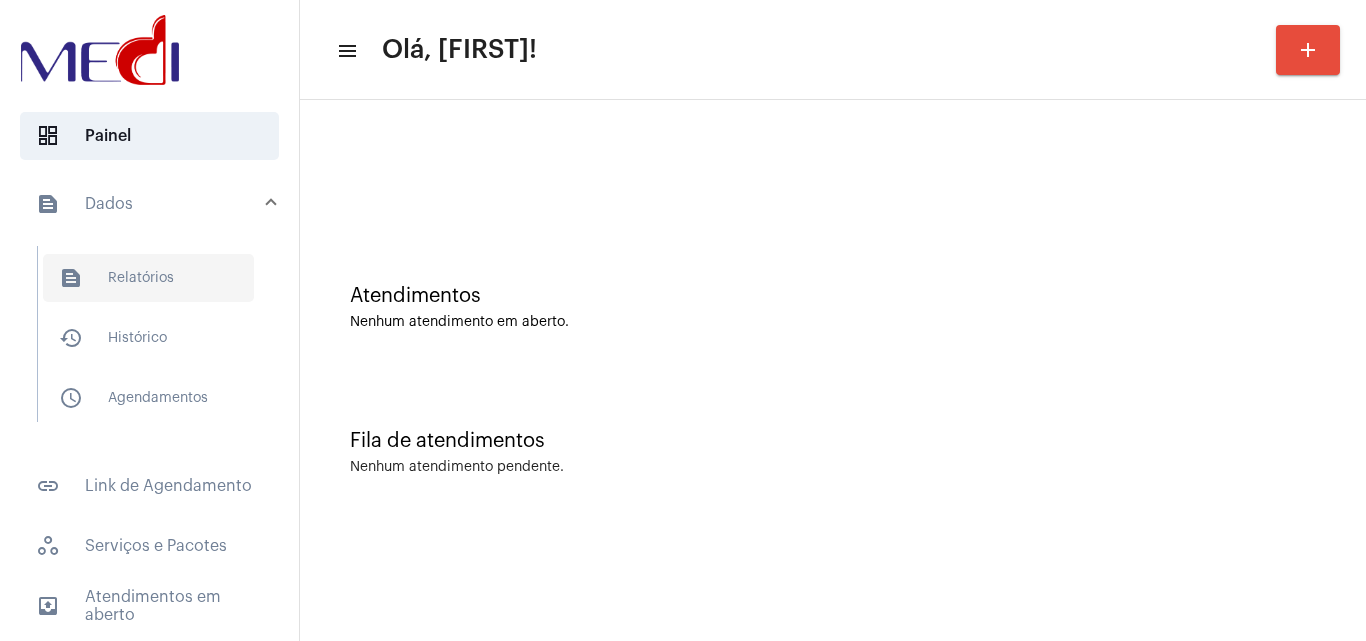 click on "text_snippet_outlined  Relatórios" at bounding box center [148, 278] 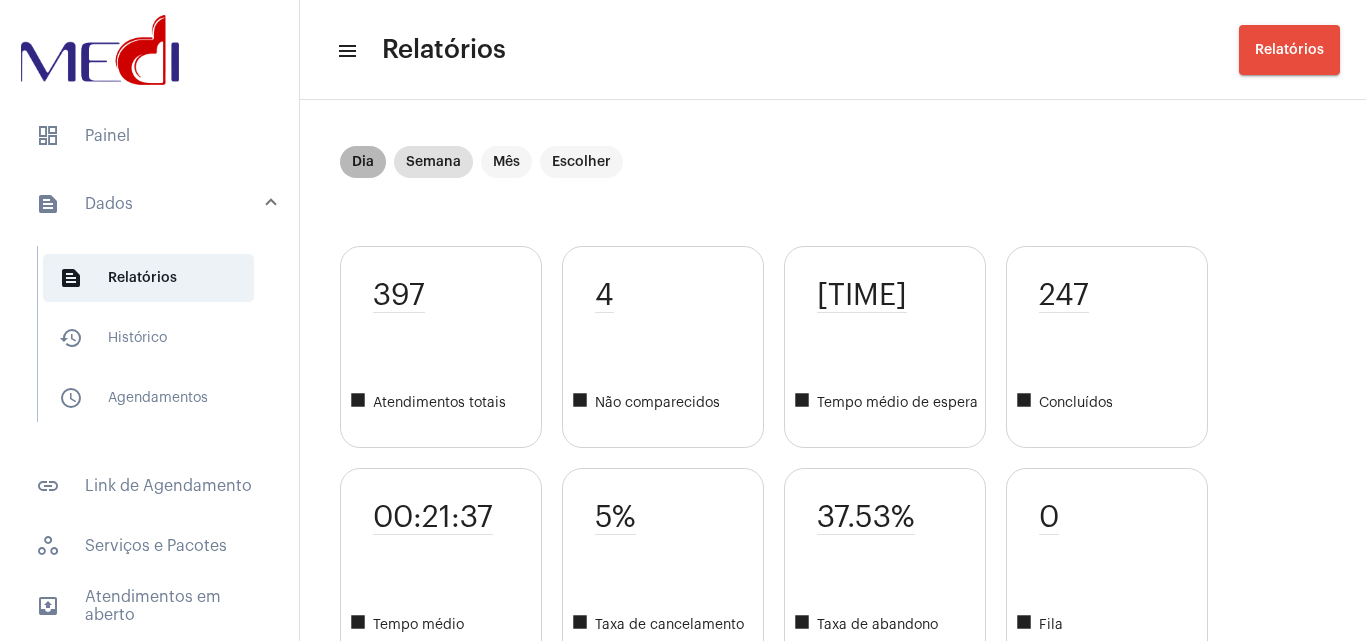 click on "Dia" at bounding box center [363, 162] 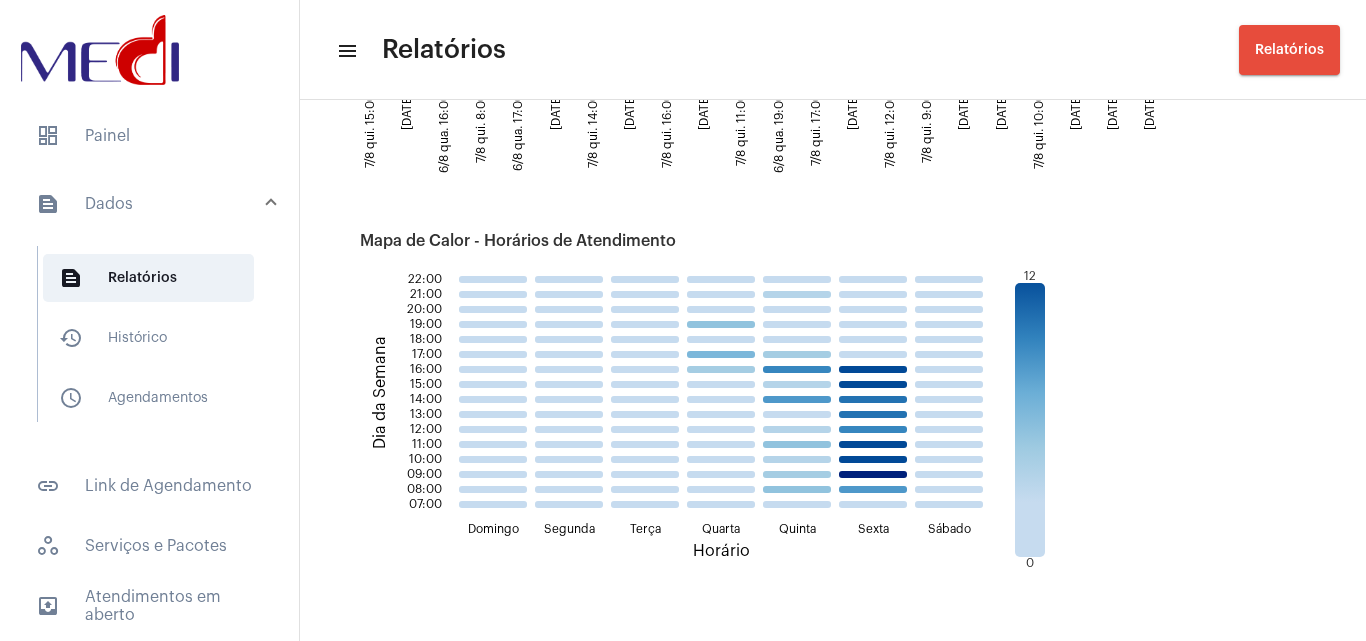 scroll, scrollTop: 2188, scrollLeft: 0, axis: vertical 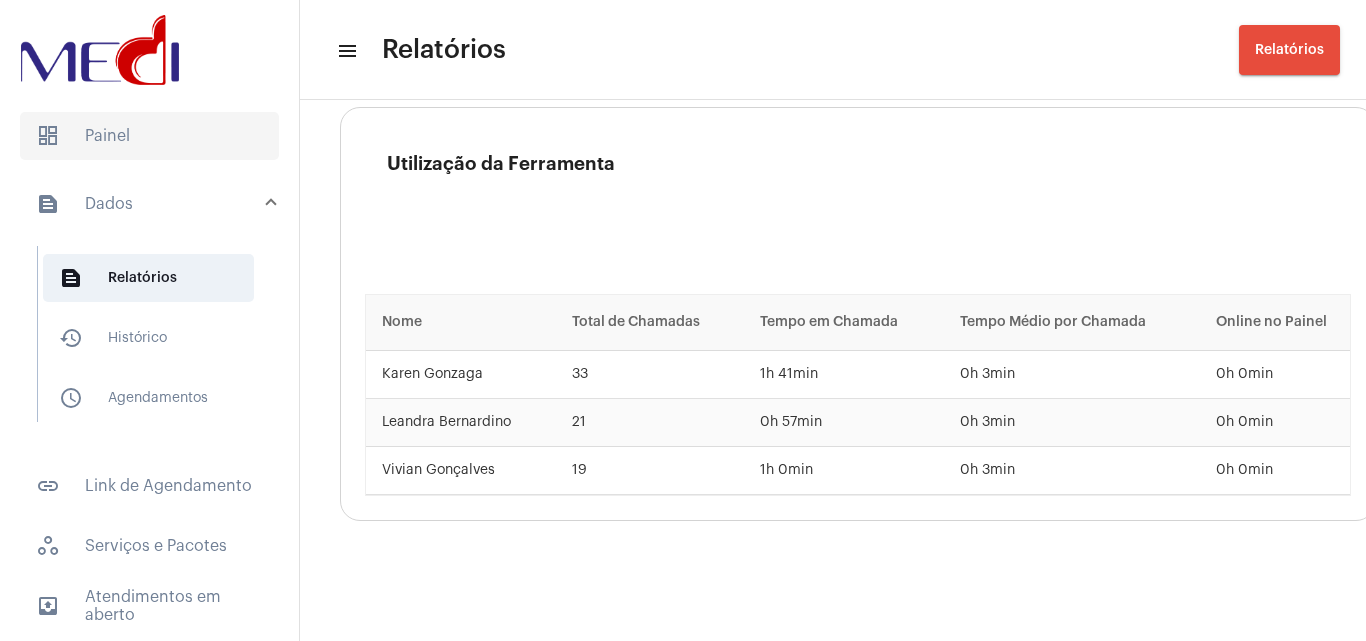 click on "dashboard   Painel" 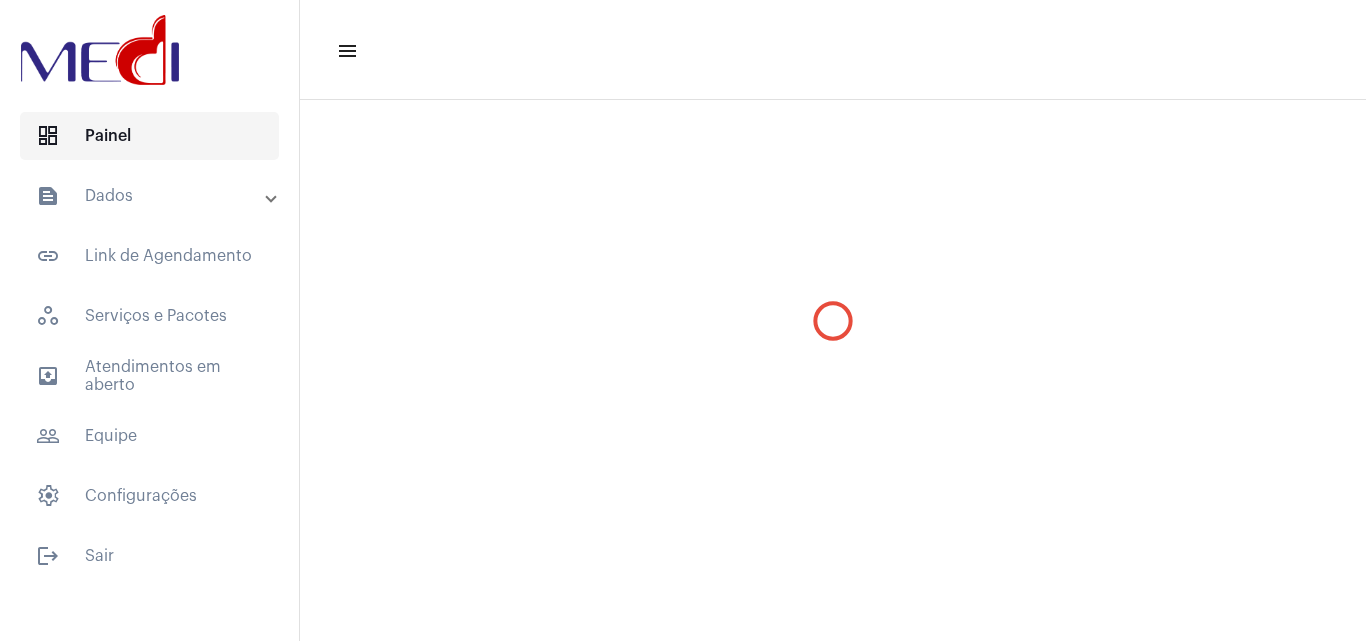 scroll, scrollTop: 0, scrollLeft: 0, axis: both 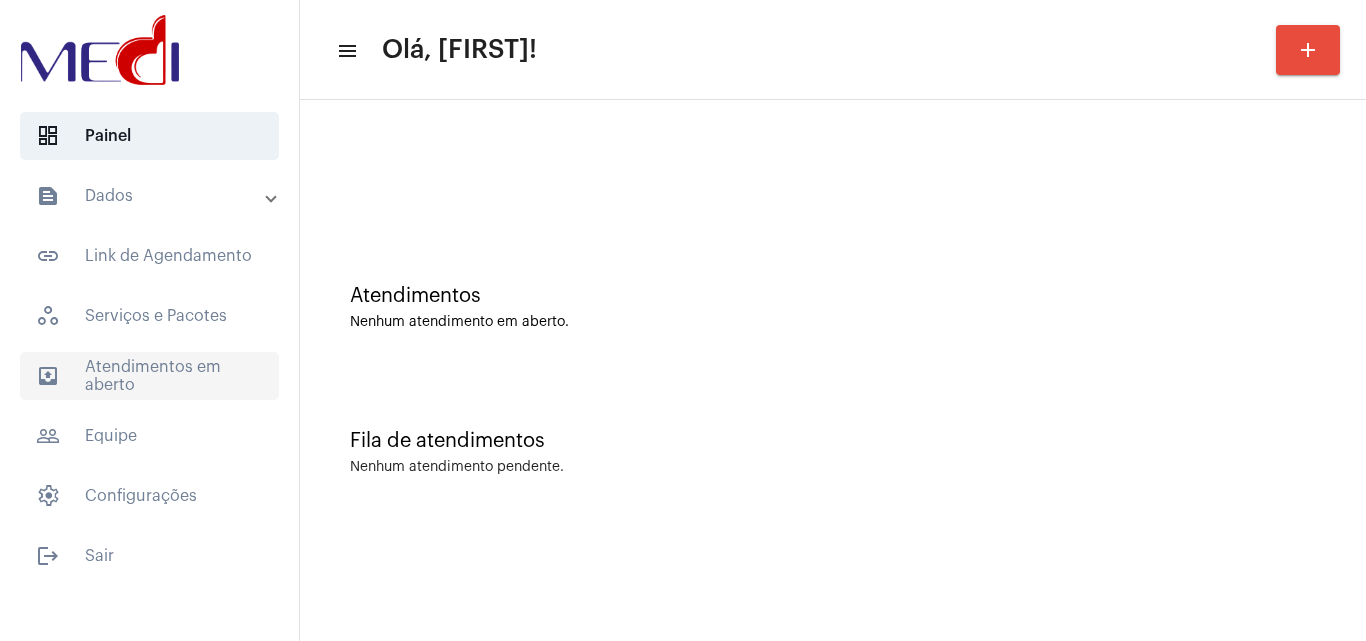 click on "outbox_outline  Atendimentos em aberto" 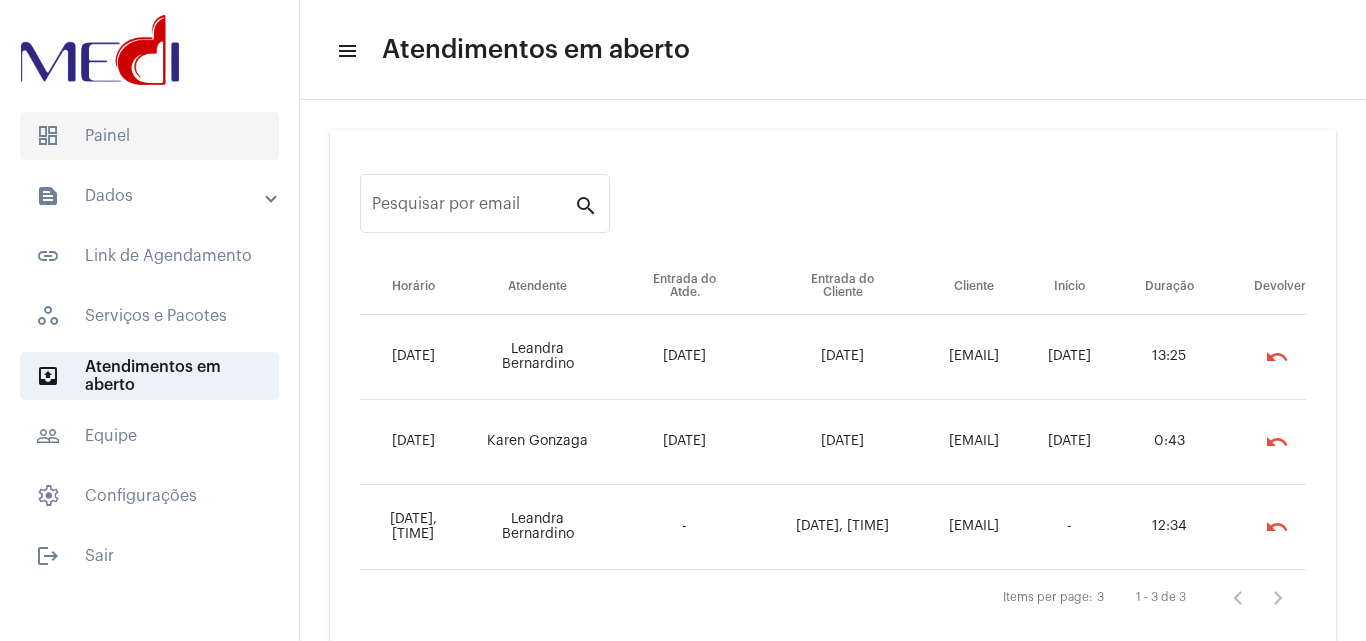 click on "dashboard   Painel" 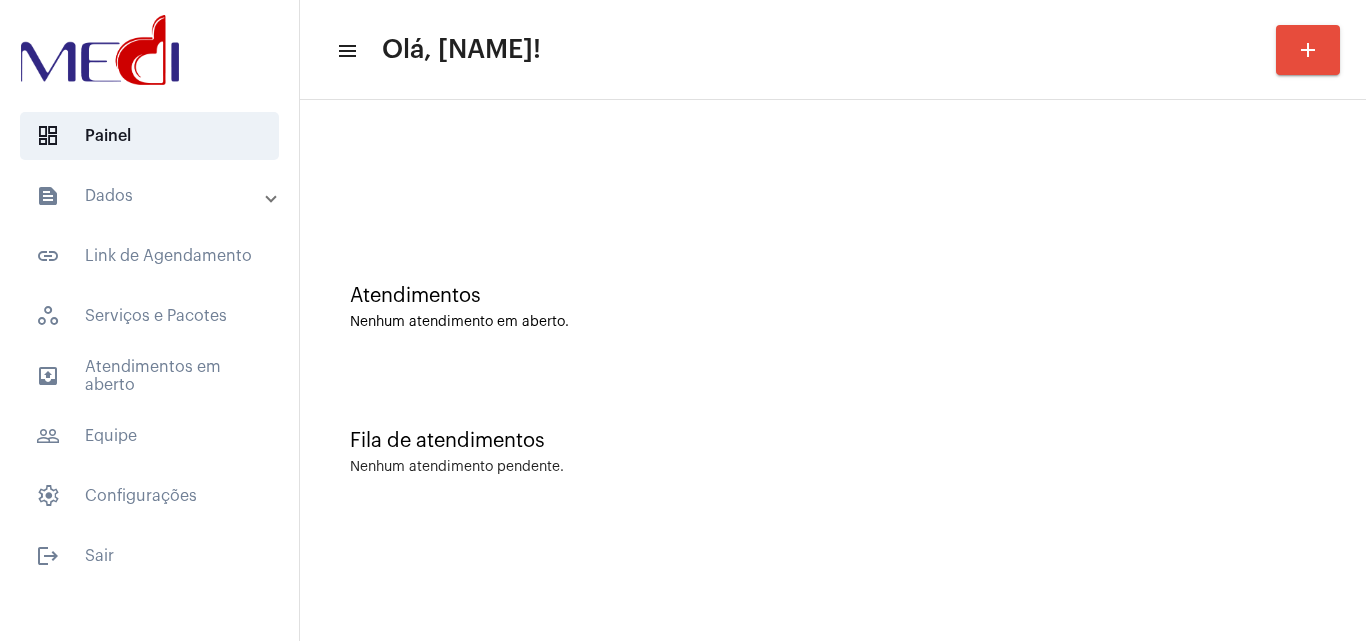 scroll, scrollTop: 0, scrollLeft: 0, axis: both 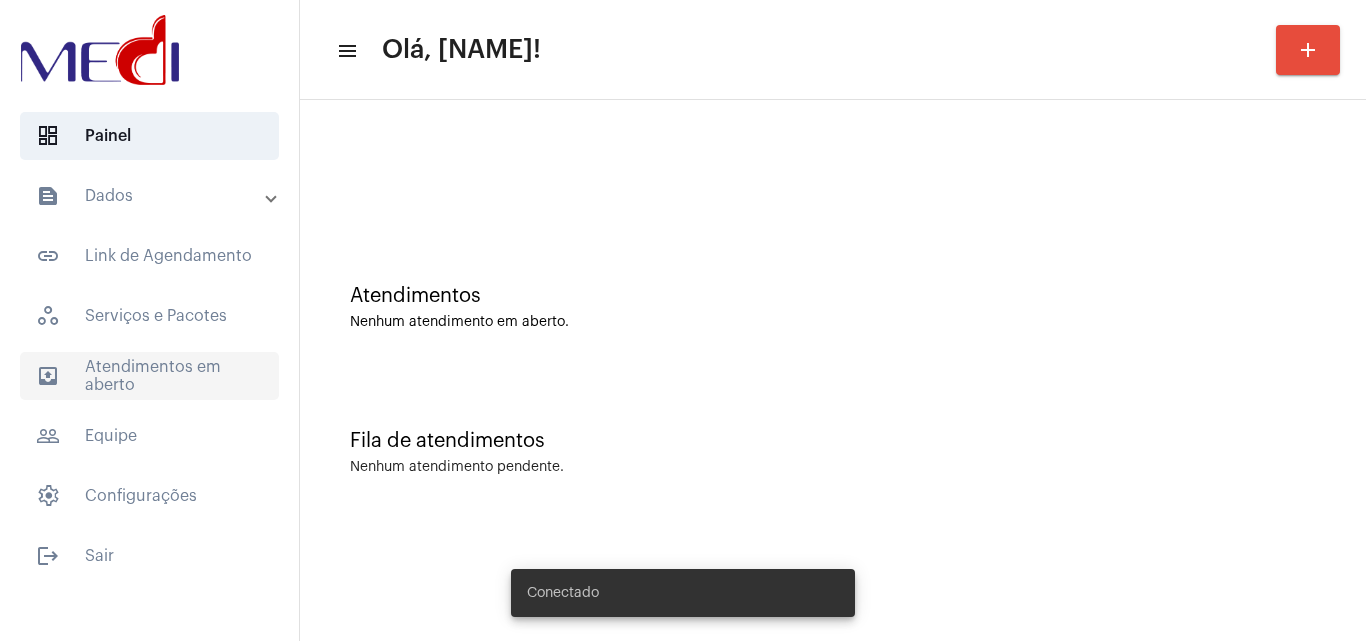 click on "outbox_outline  Atendimentos em aberto" 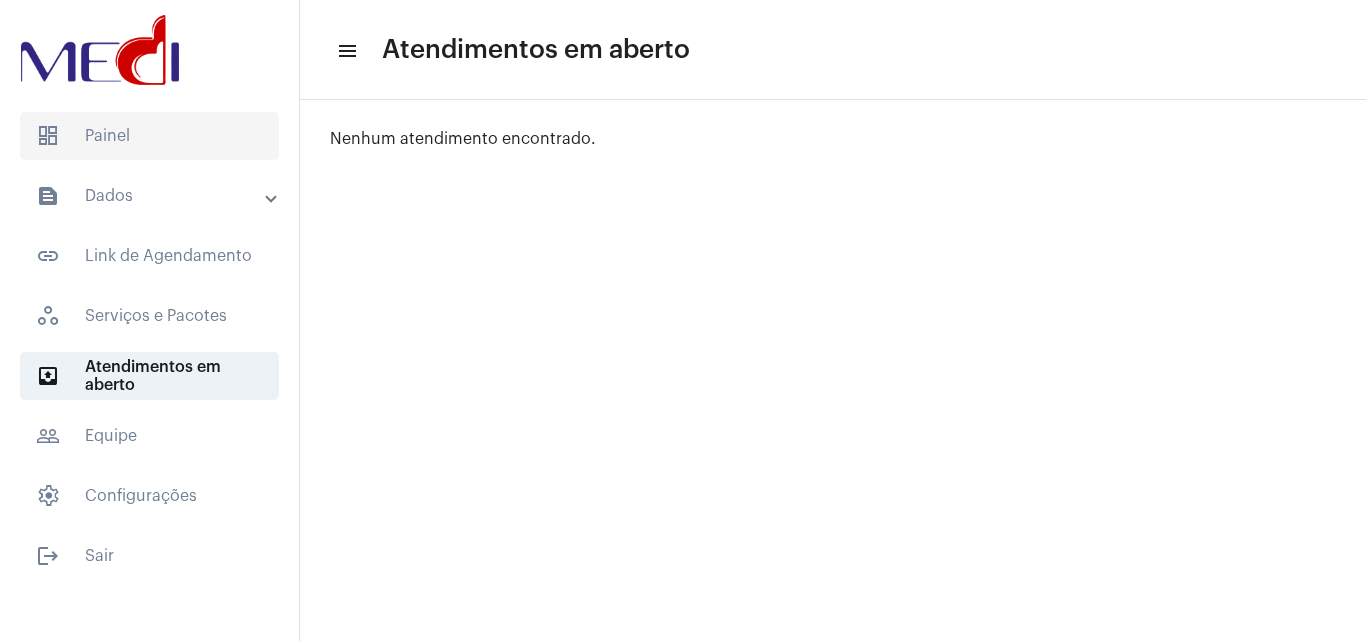 click on "dashboard   Painel" 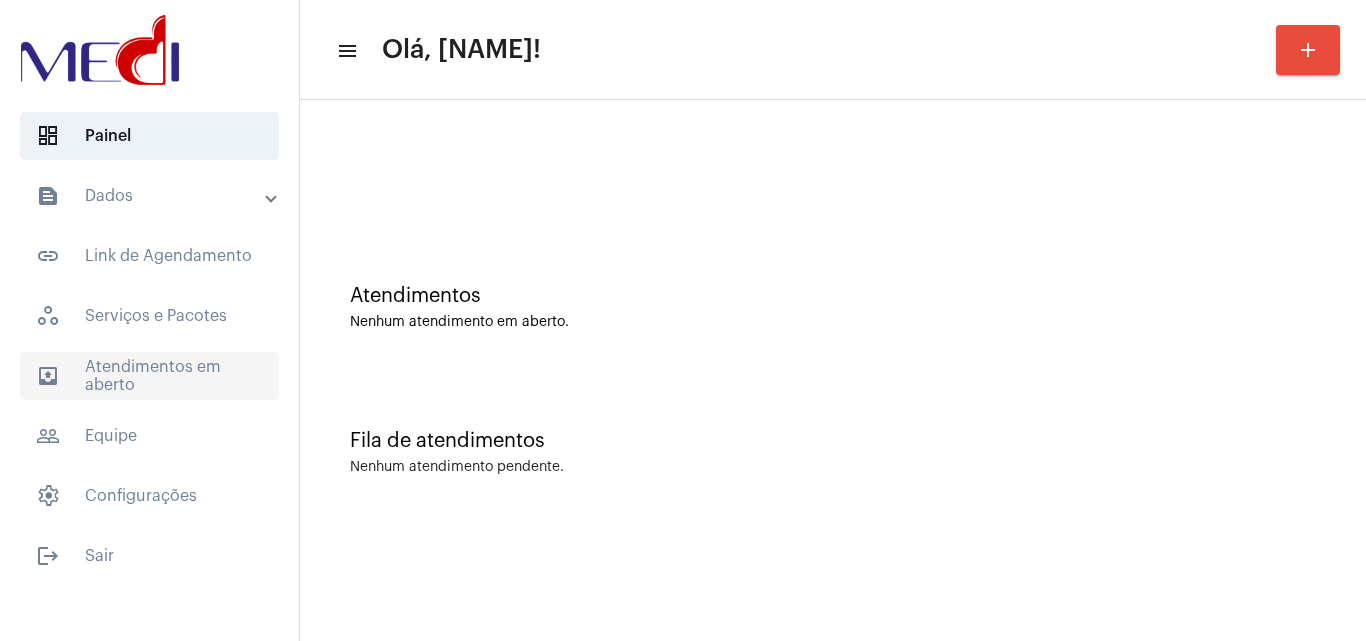 click on "outbox_outline  Atendimentos em aberto" 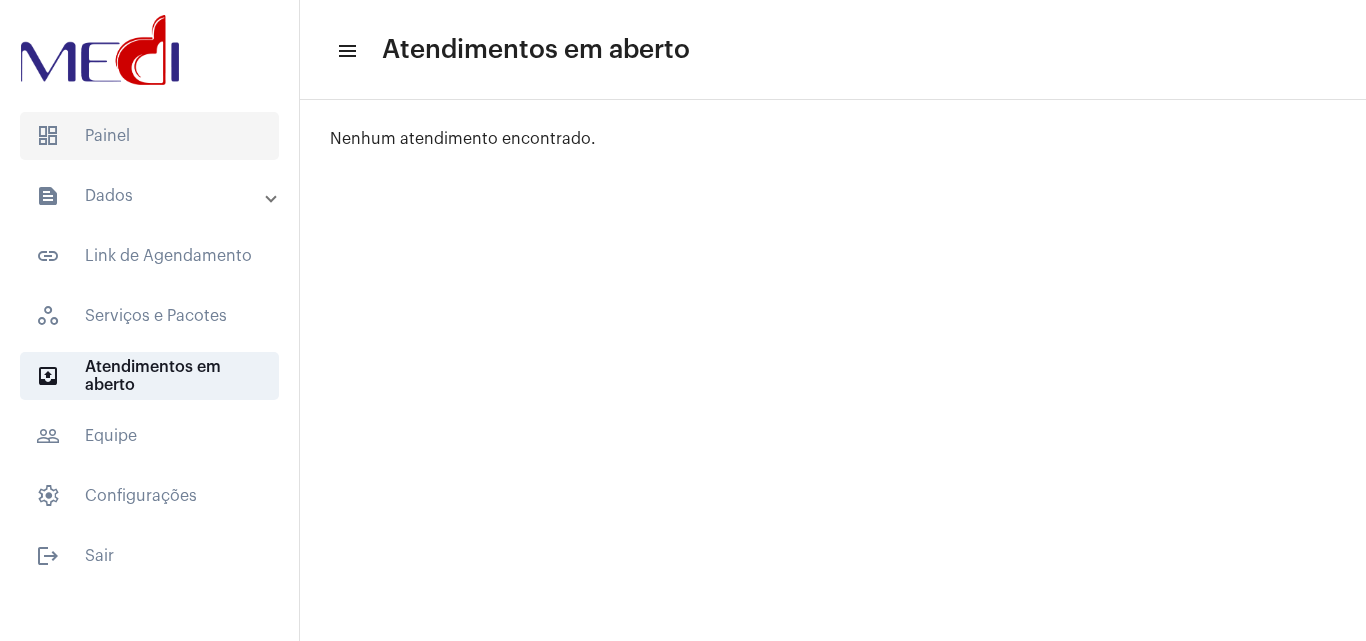 click on "dashboard   Painel" 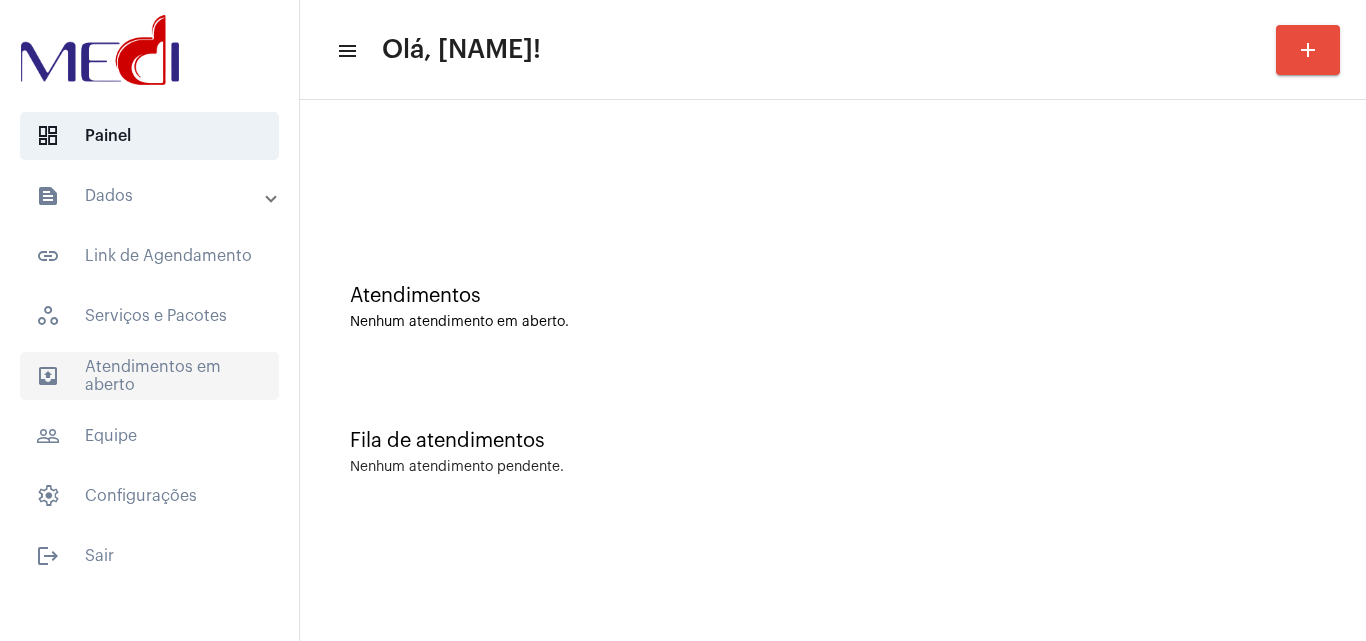 click on "outbox_outline  Atendimentos em aberto" 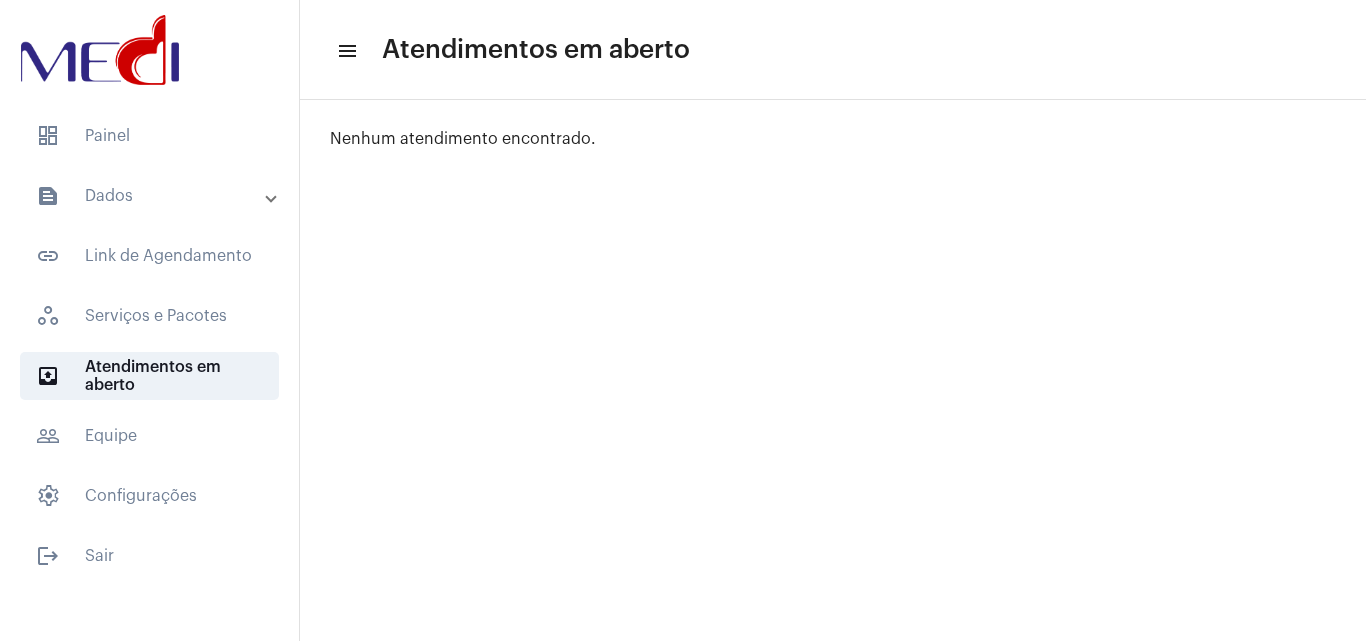 click on "text_snippet_outlined  Dados" at bounding box center (155, 196) 